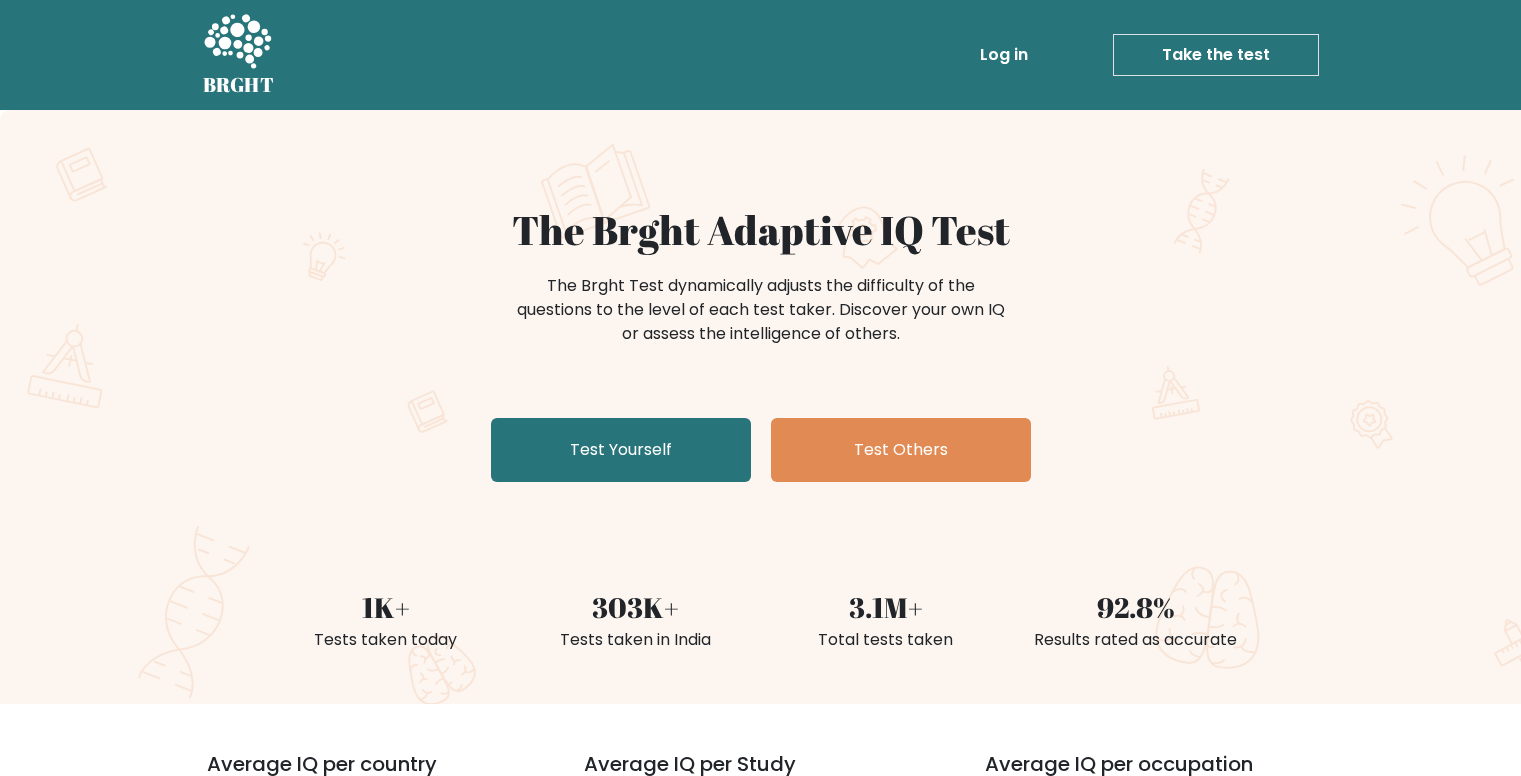 scroll, scrollTop: 0, scrollLeft: 0, axis: both 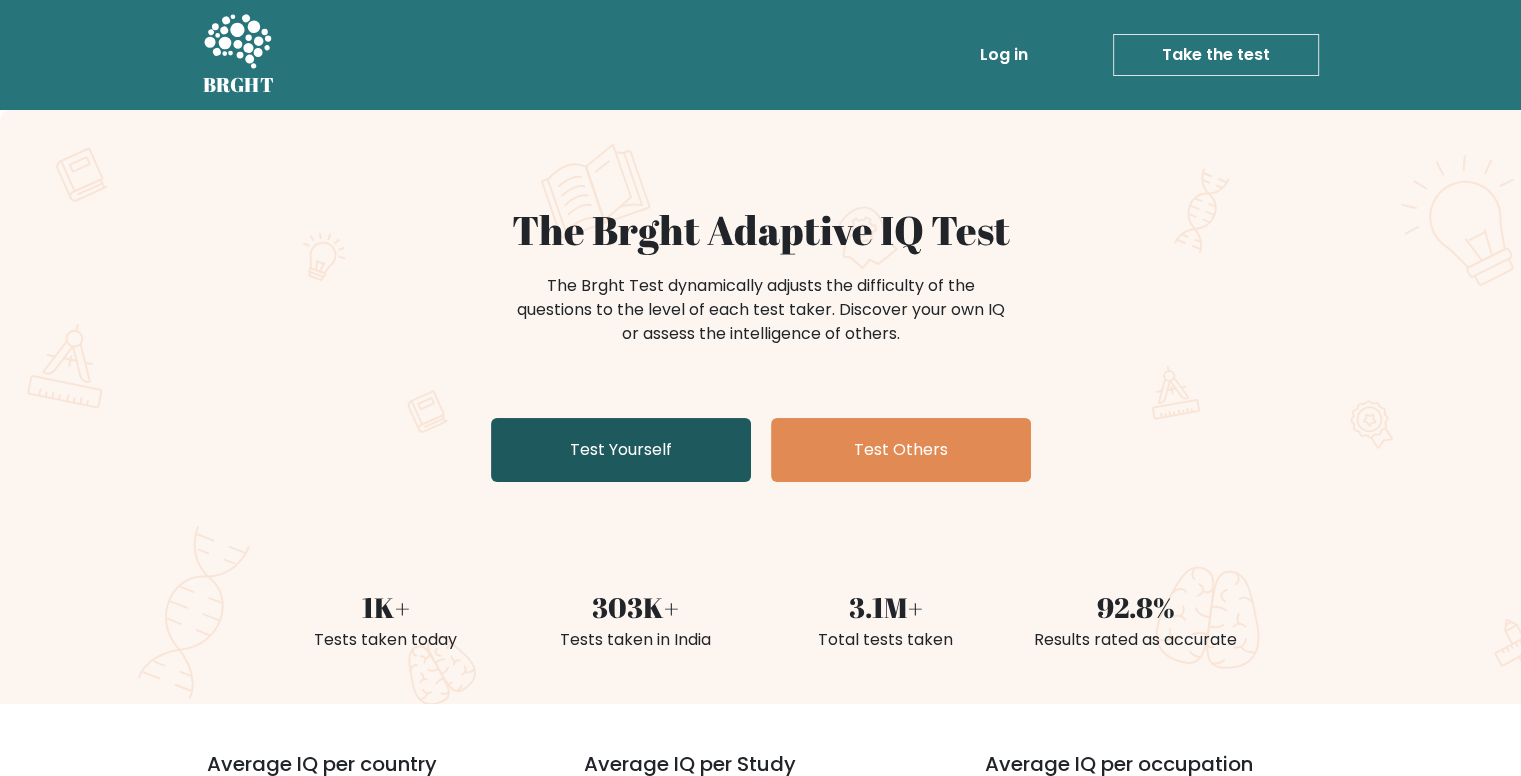 click on "Test Yourself" at bounding box center (621, 450) 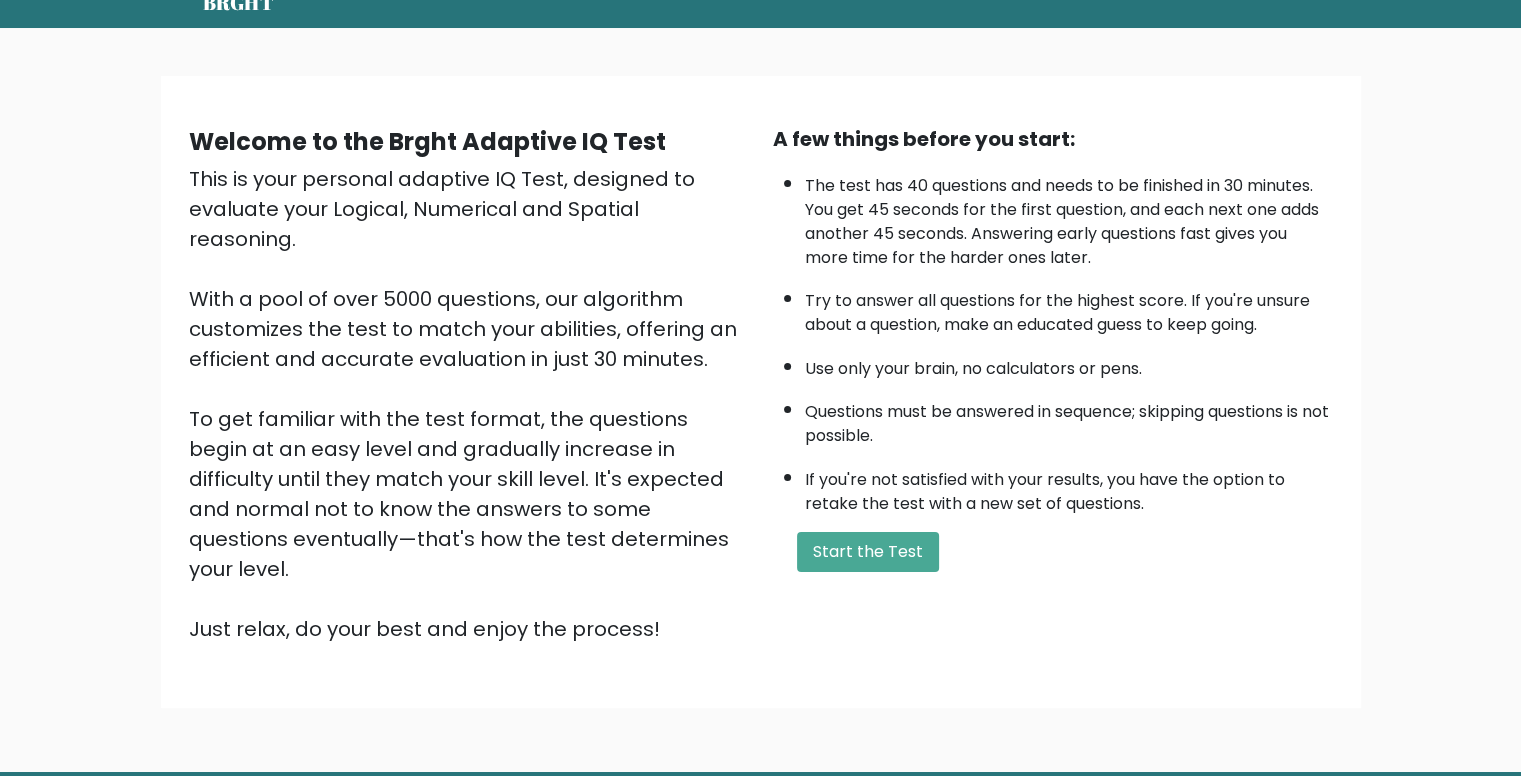 scroll, scrollTop: 84, scrollLeft: 0, axis: vertical 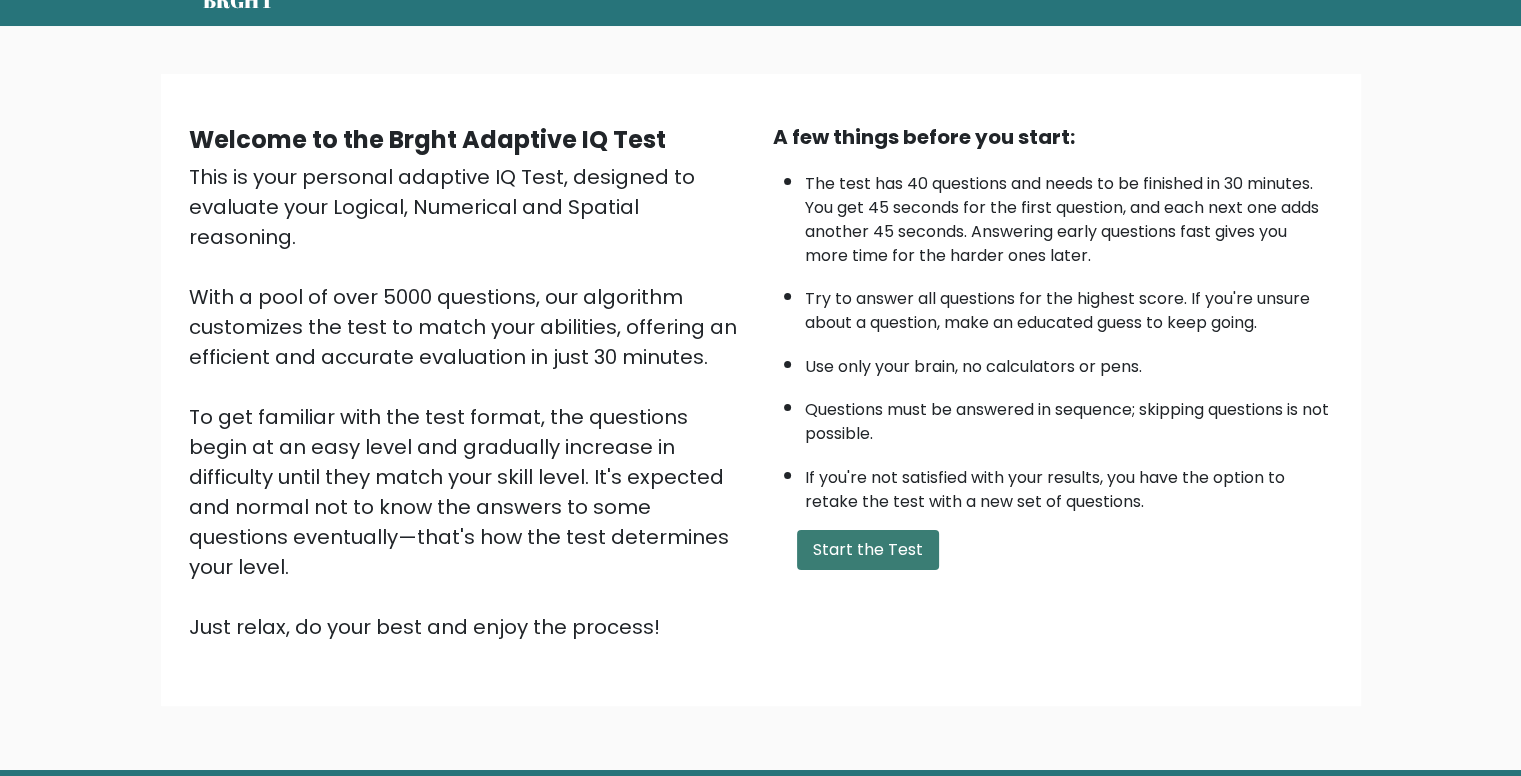 click on "Start the Test" at bounding box center [868, 550] 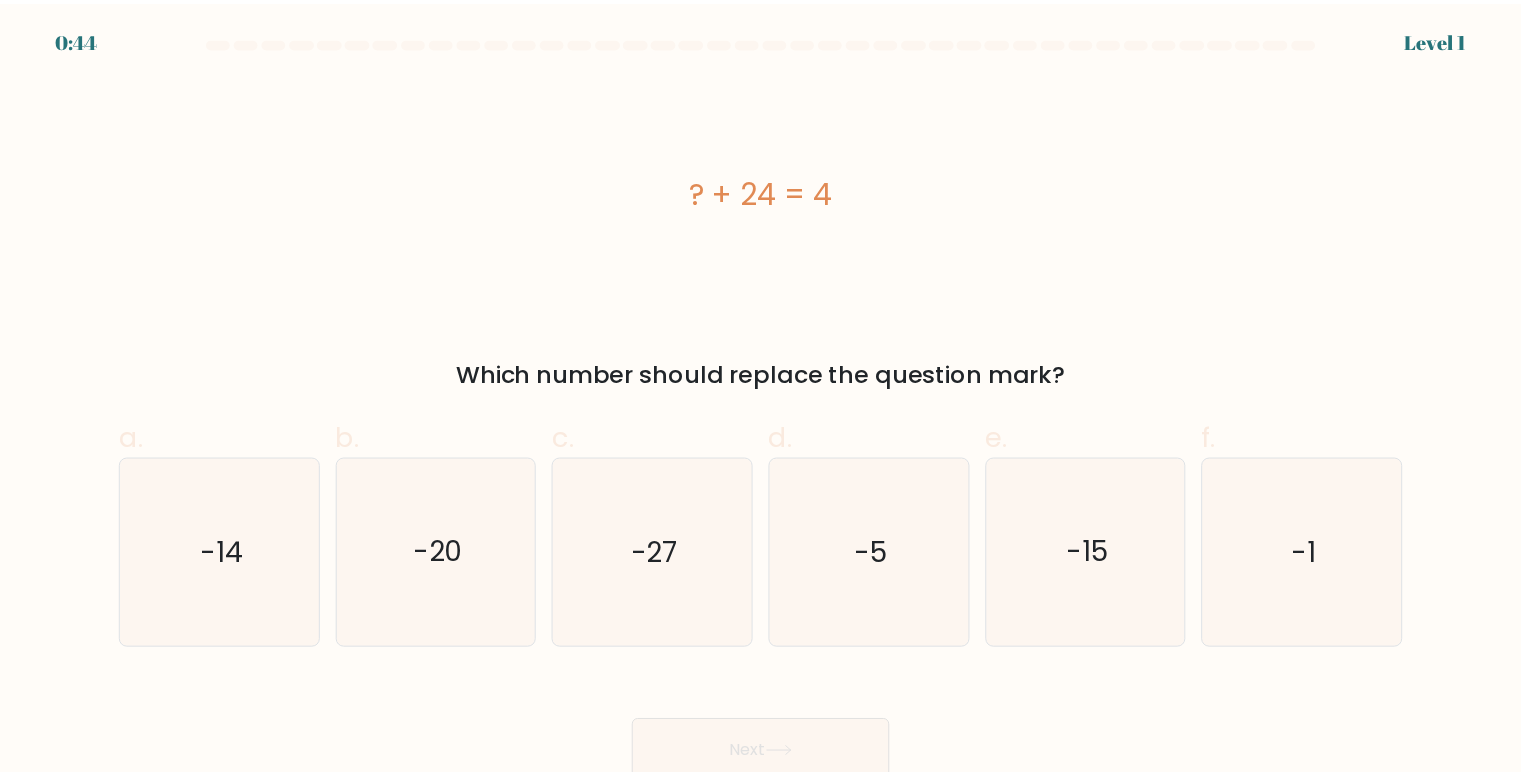 scroll, scrollTop: 0, scrollLeft: 0, axis: both 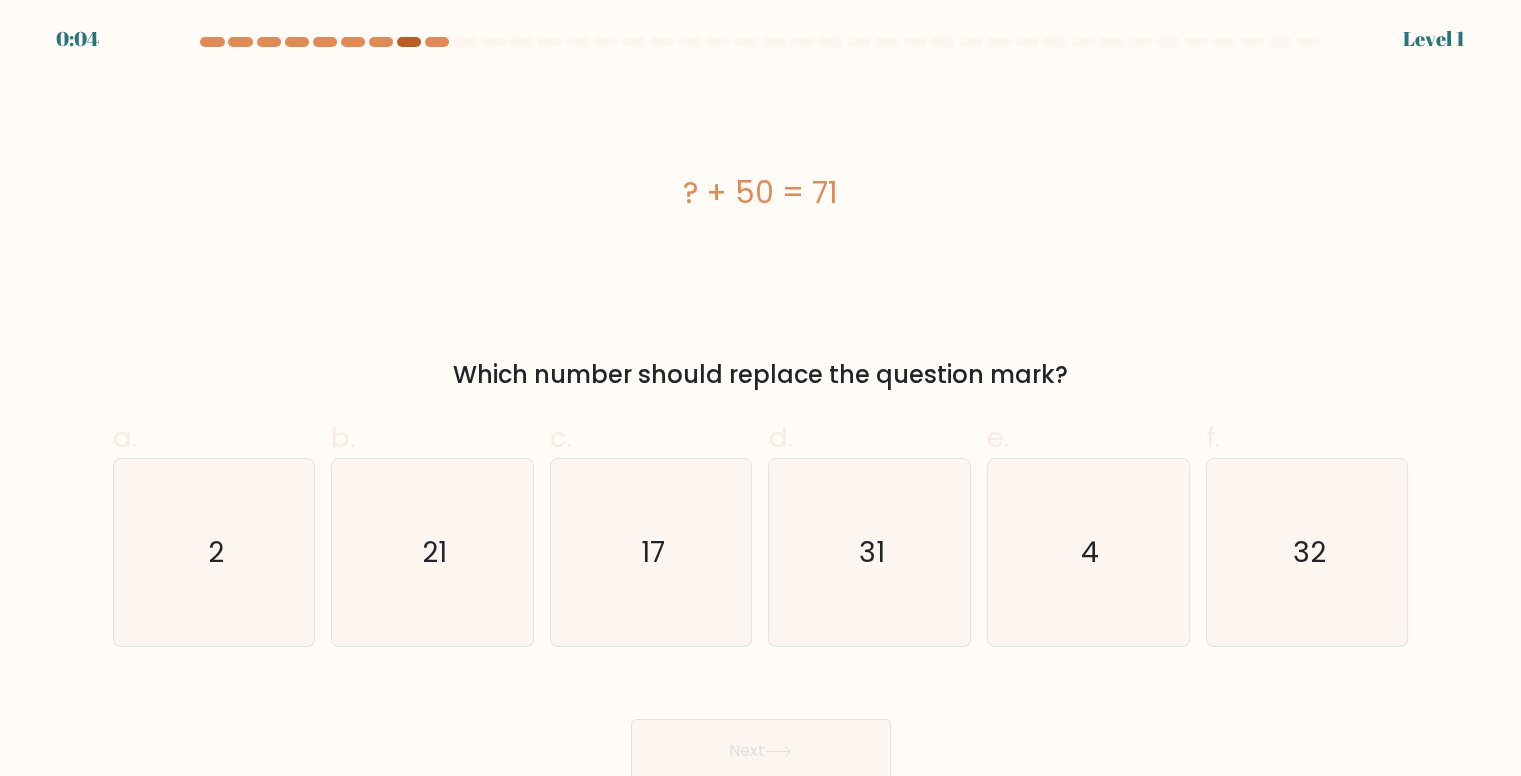 click at bounding box center [409, 42] 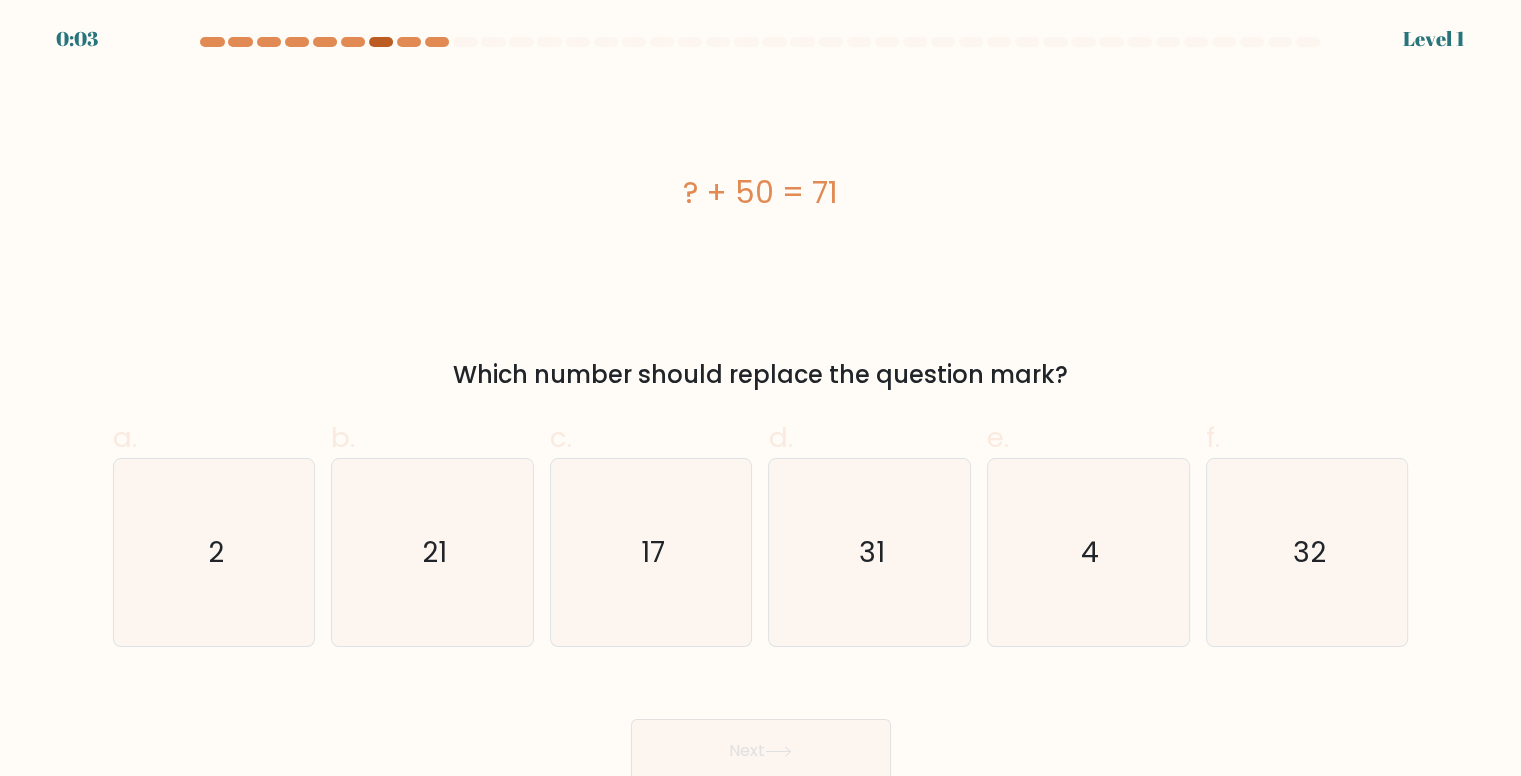 click at bounding box center (381, 42) 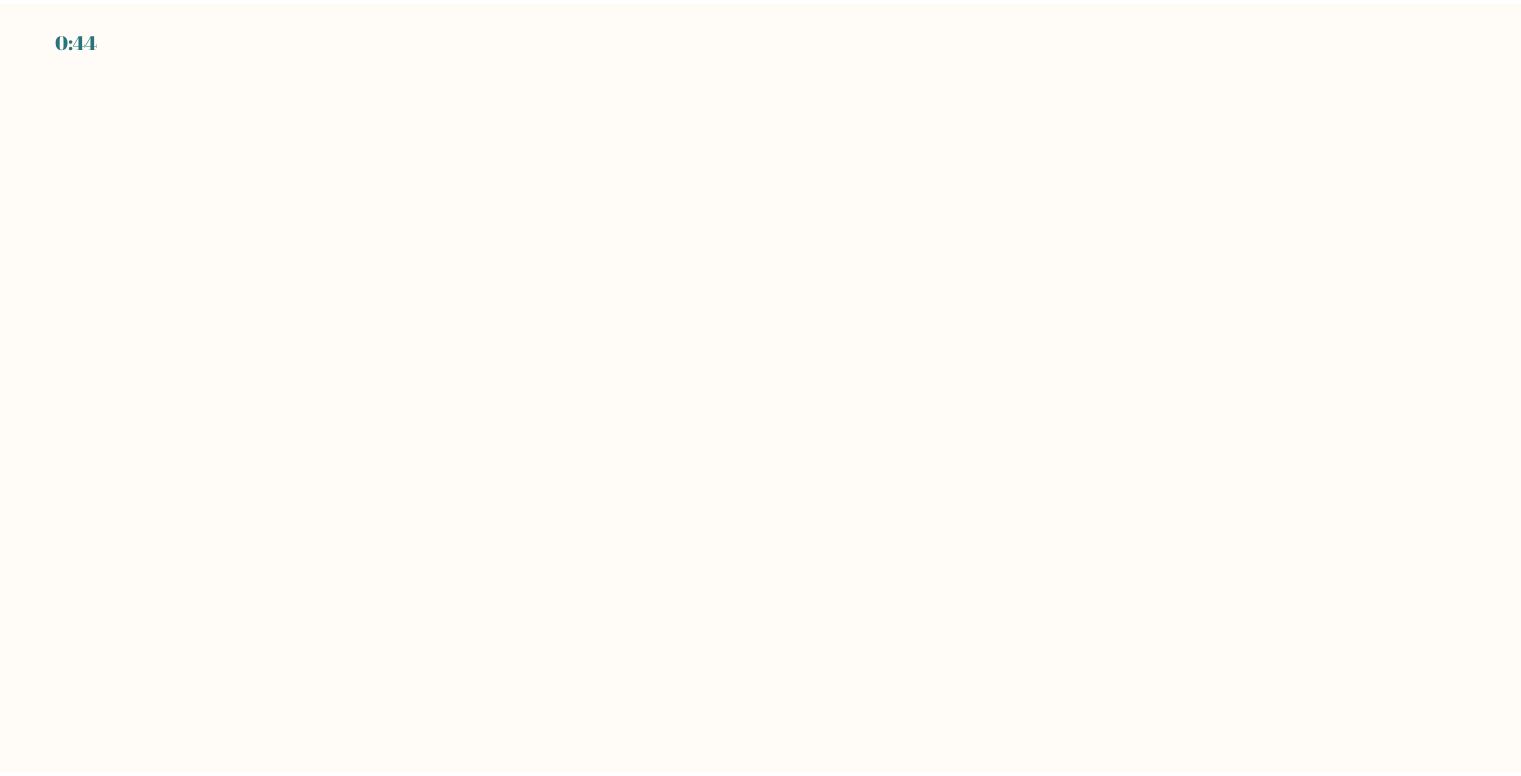 scroll, scrollTop: 0, scrollLeft: 0, axis: both 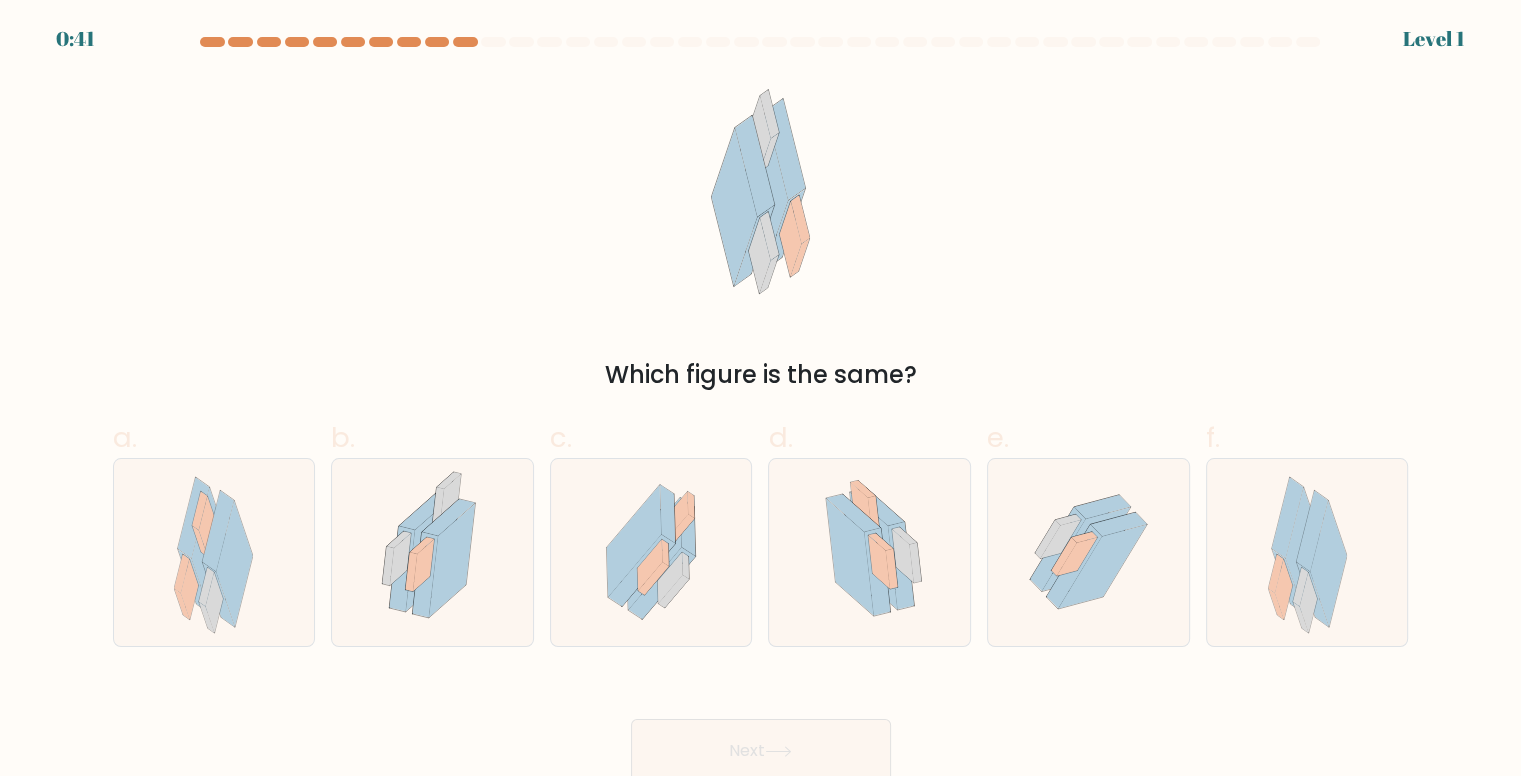 click on "Which figure is the same?" at bounding box center [761, 234] 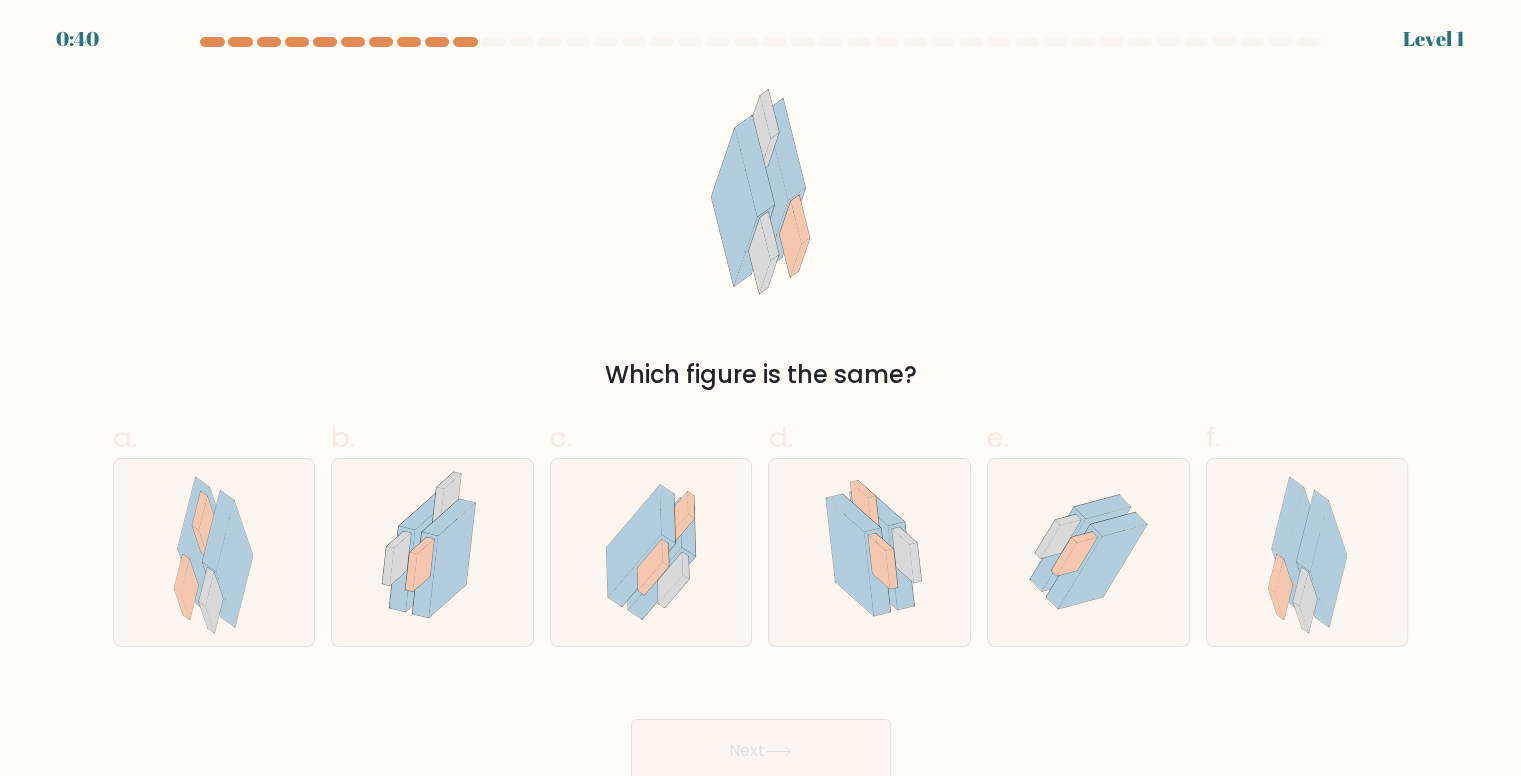 click on "Which figure is the same?" at bounding box center (761, 234) 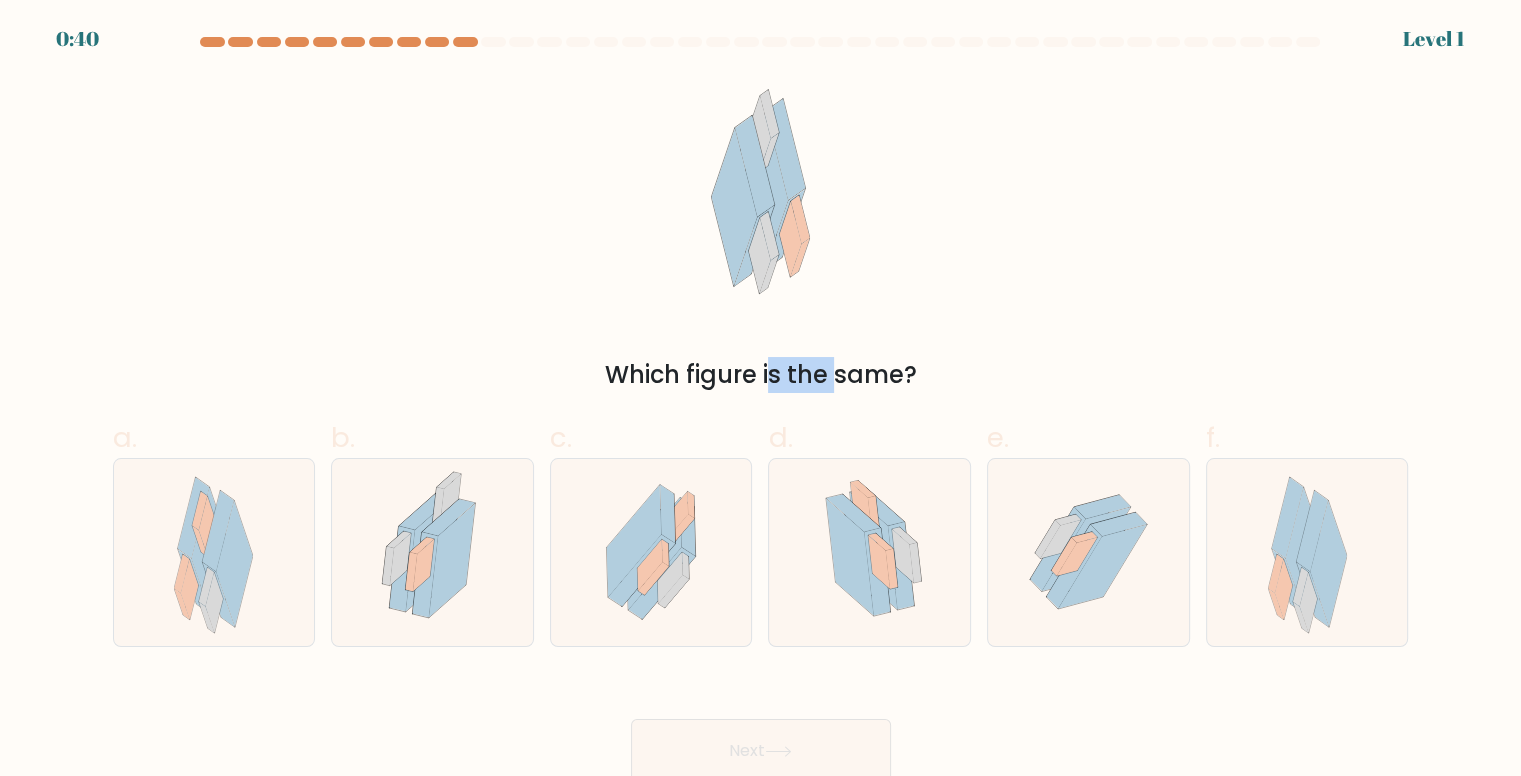 click on "Which figure is the same?" at bounding box center [761, 234] 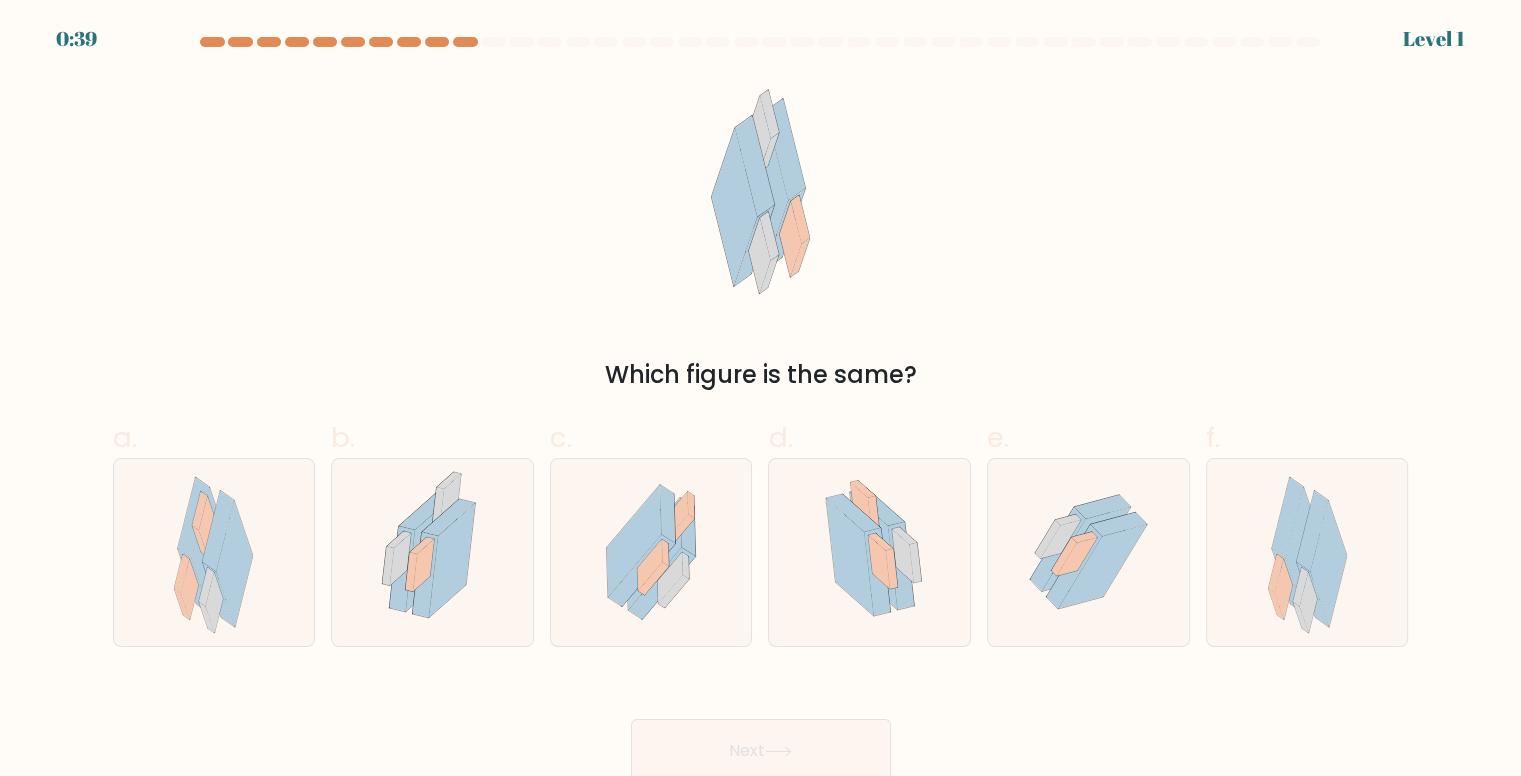 click on "Which figure is the same?" at bounding box center [761, 234] 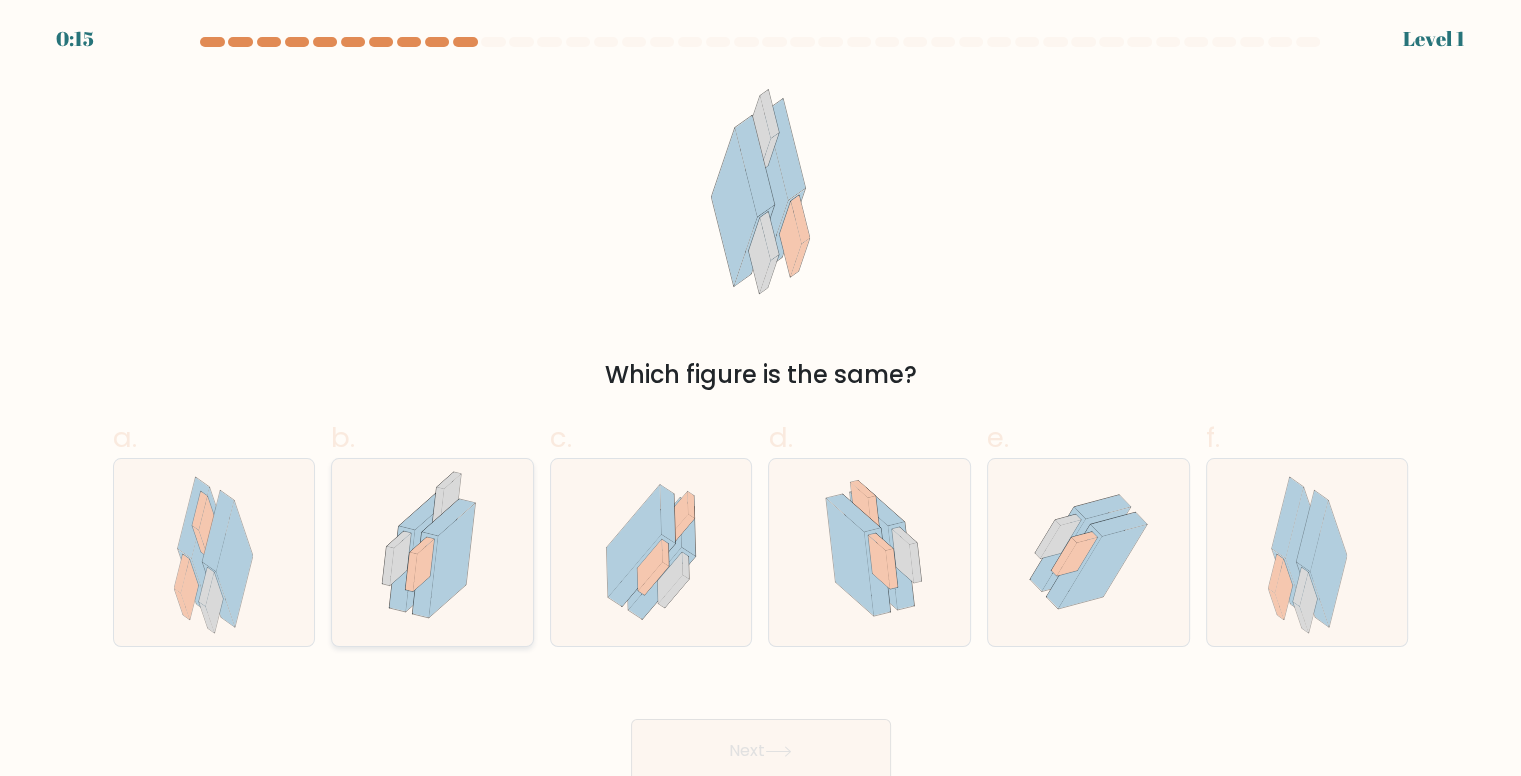 click 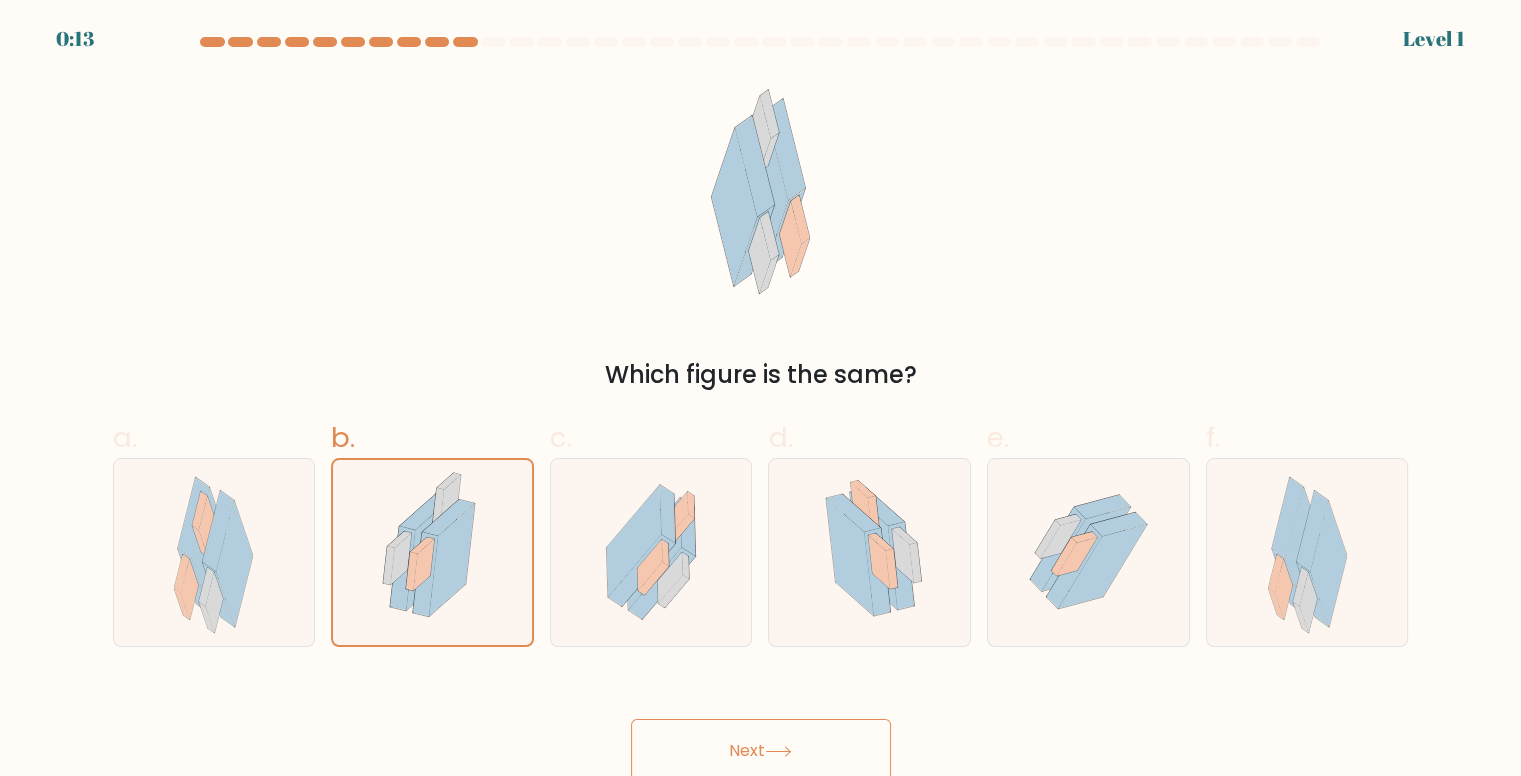 click on "Next" at bounding box center (761, 751) 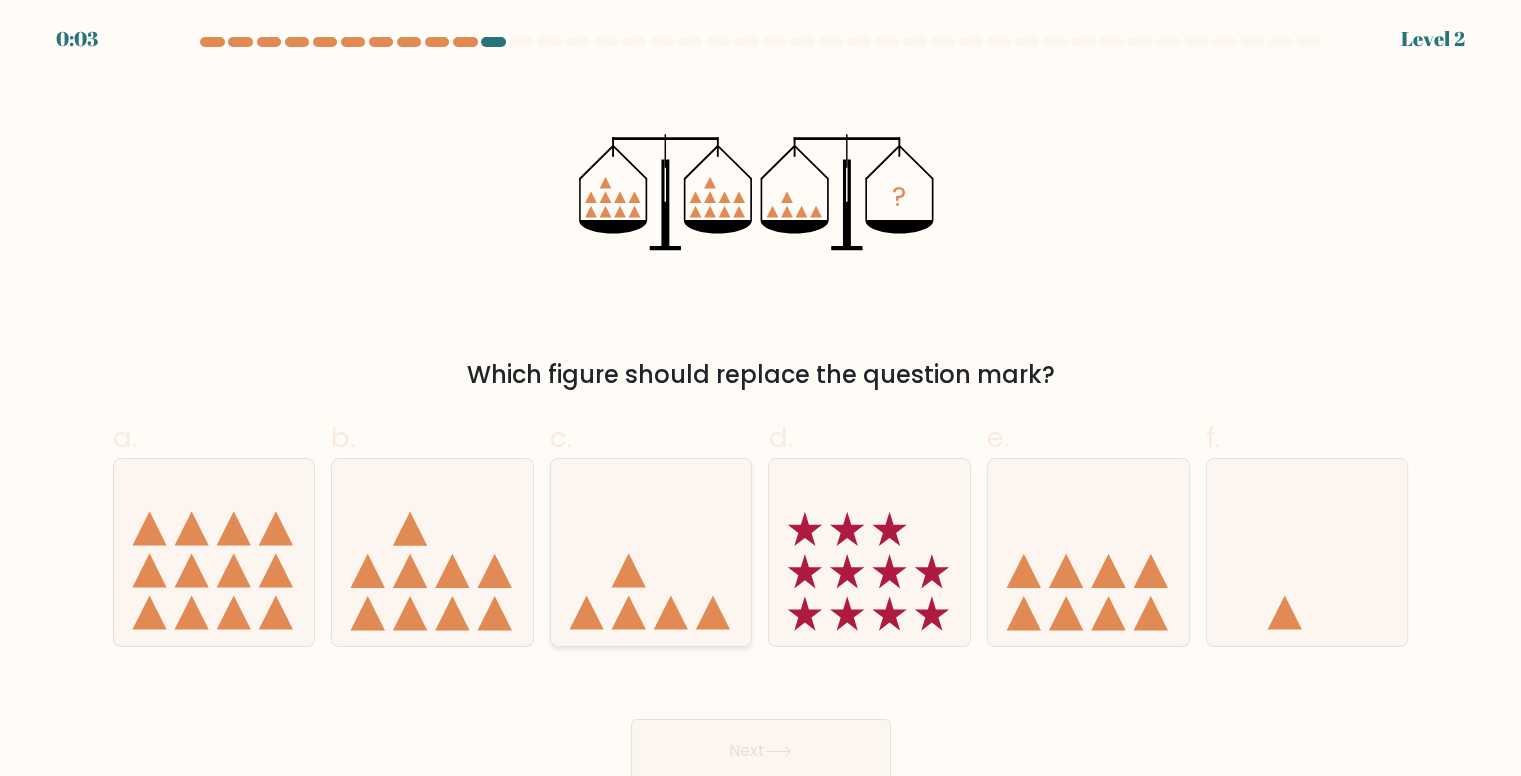 click 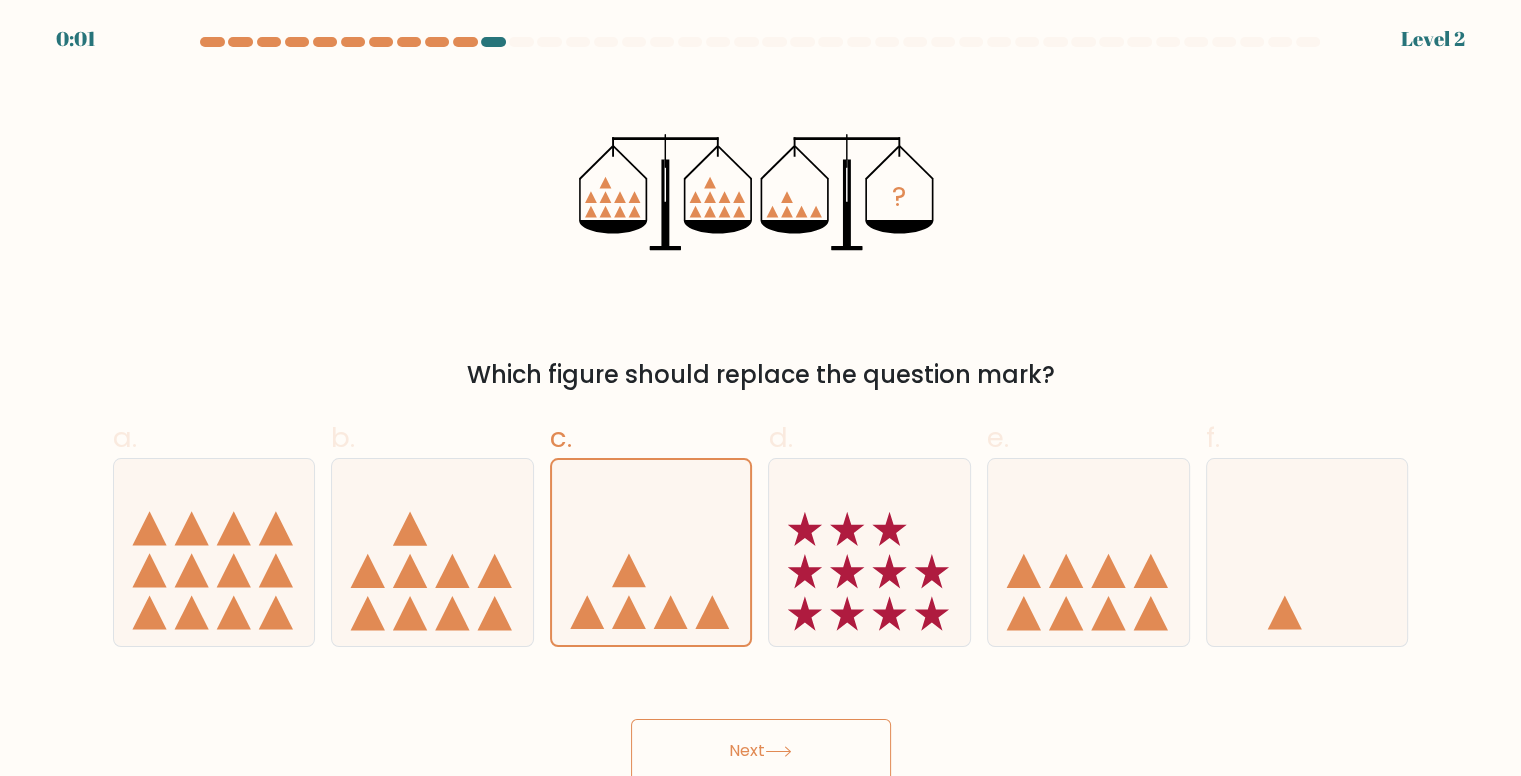 click on "Next" at bounding box center (761, 751) 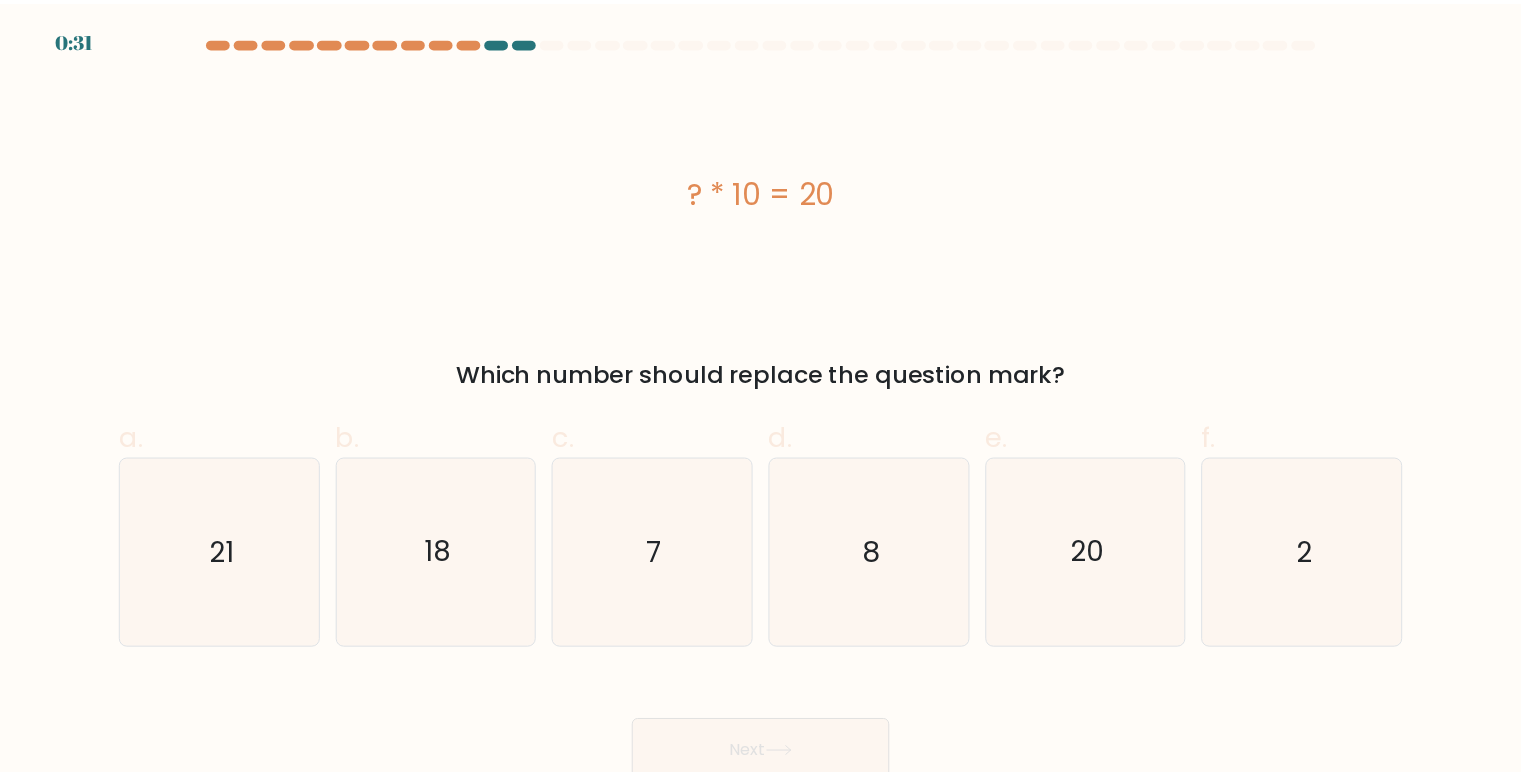 scroll, scrollTop: 0, scrollLeft: 0, axis: both 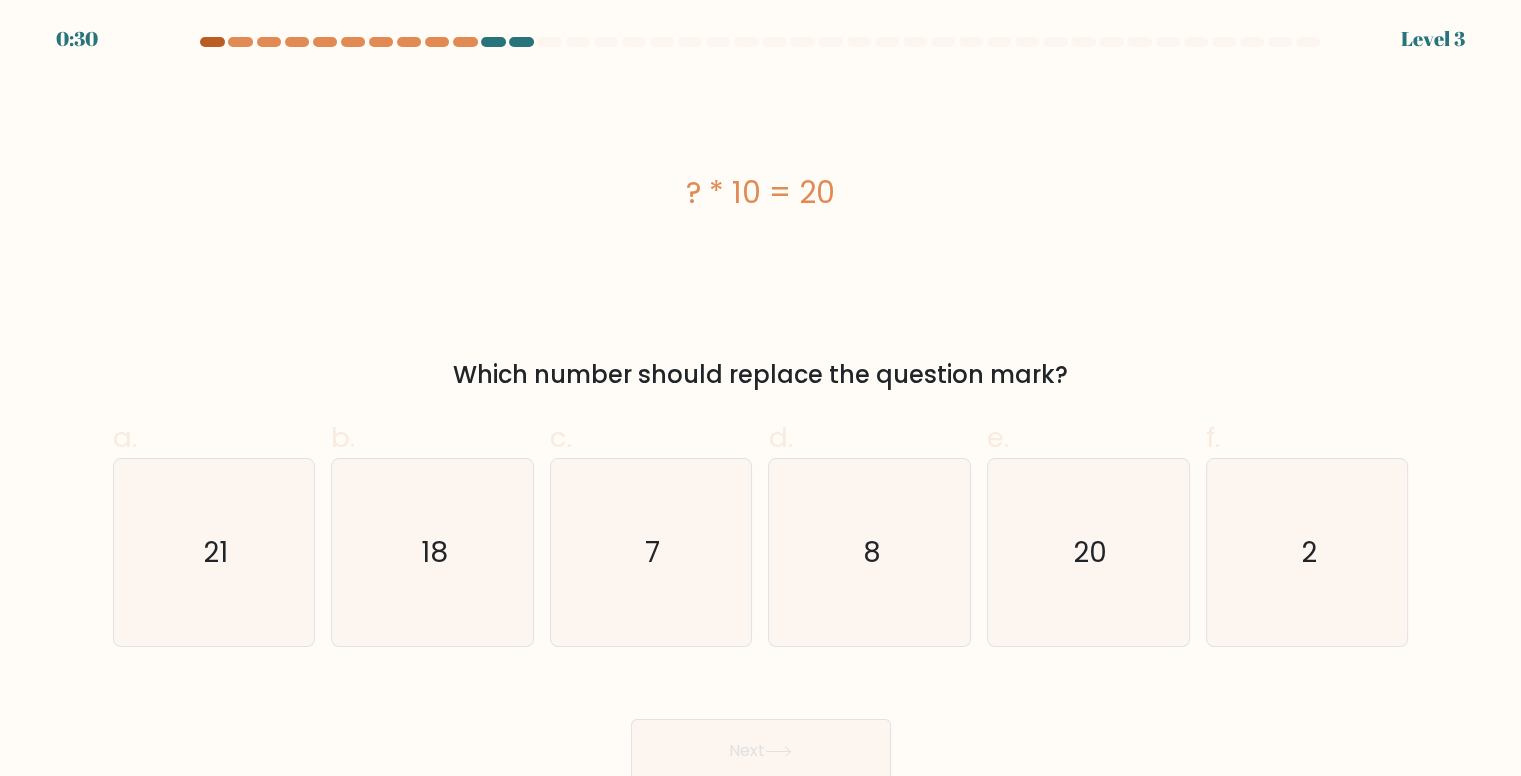 click at bounding box center (212, 42) 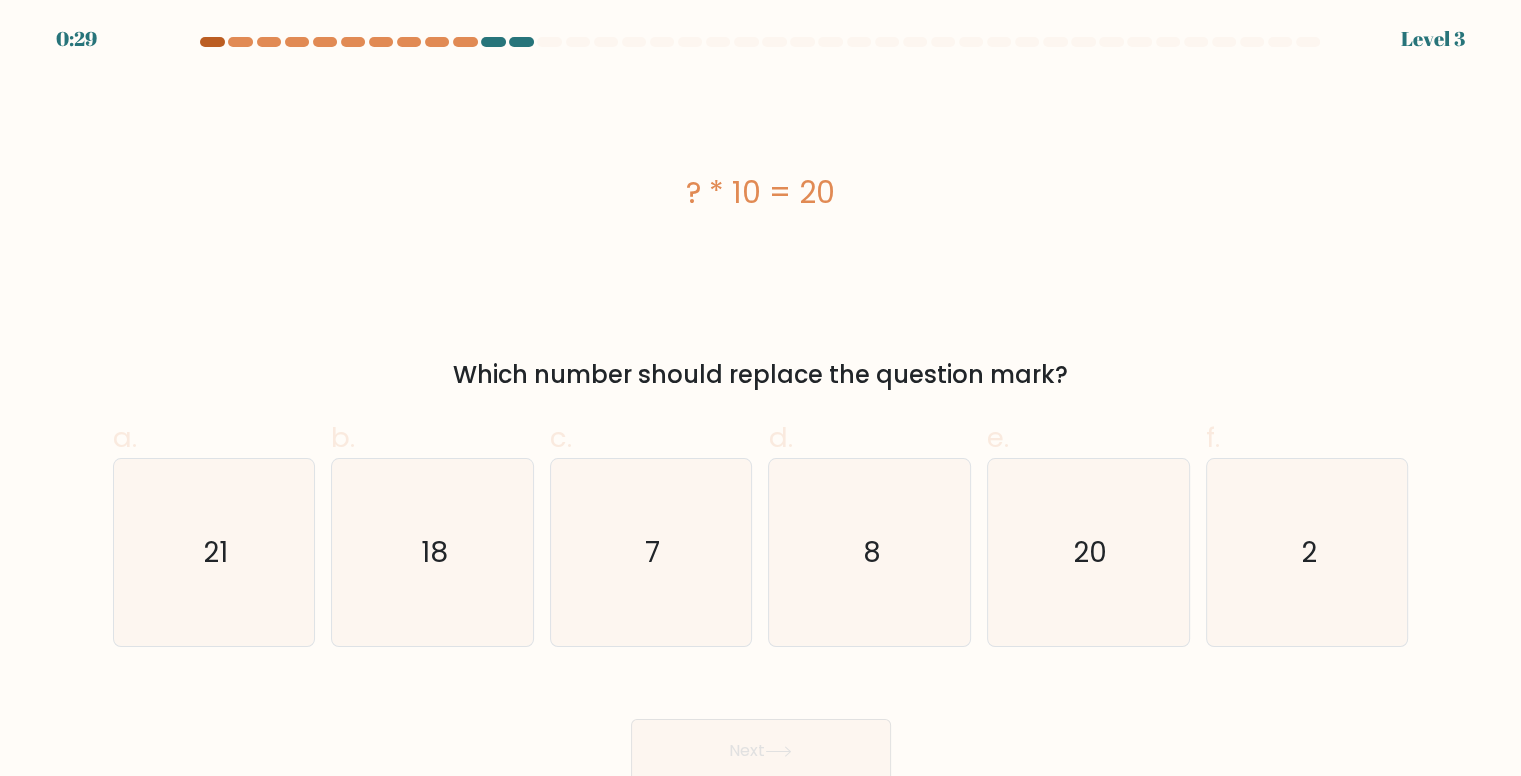 click at bounding box center (212, 42) 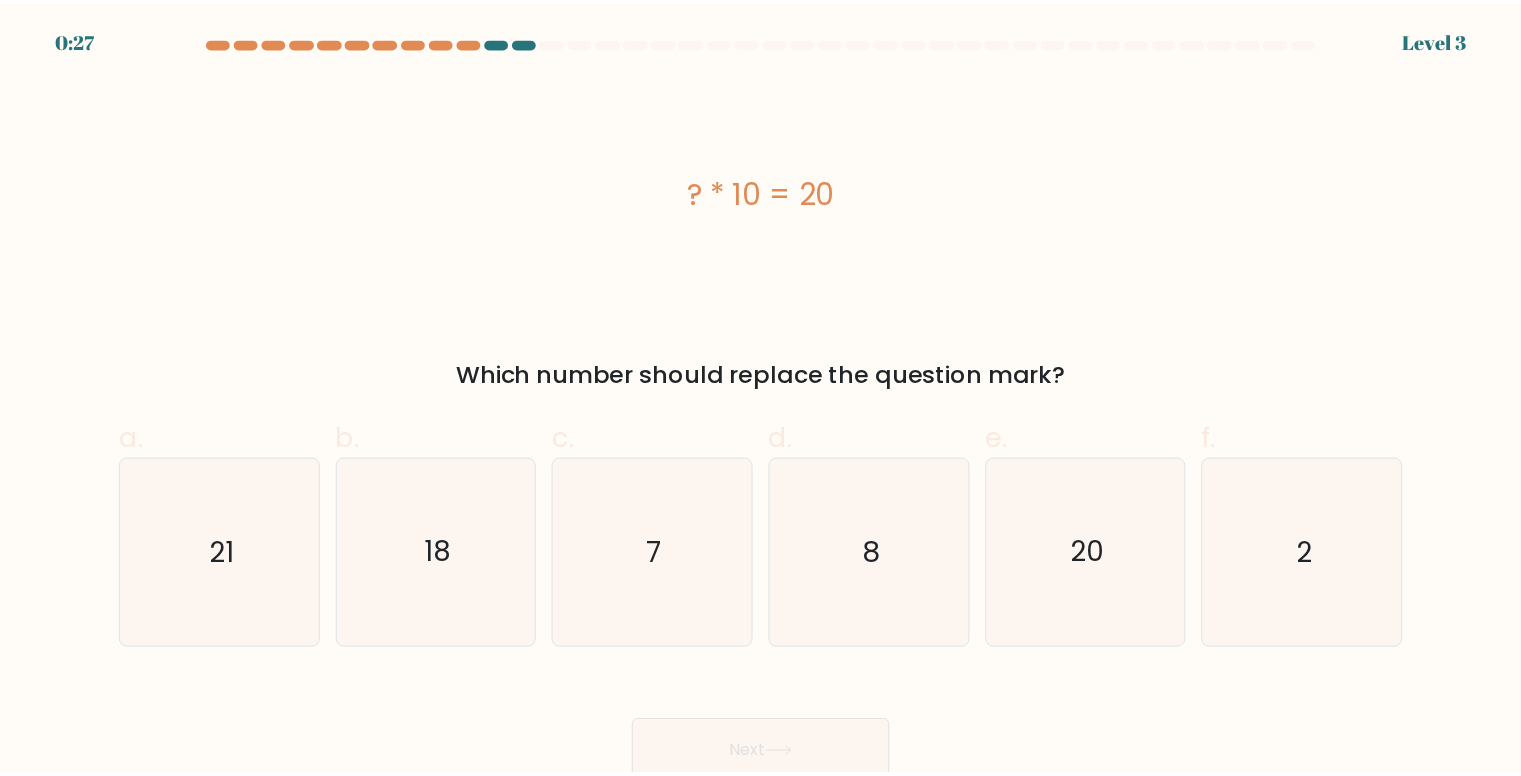 scroll, scrollTop: 0, scrollLeft: 0, axis: both 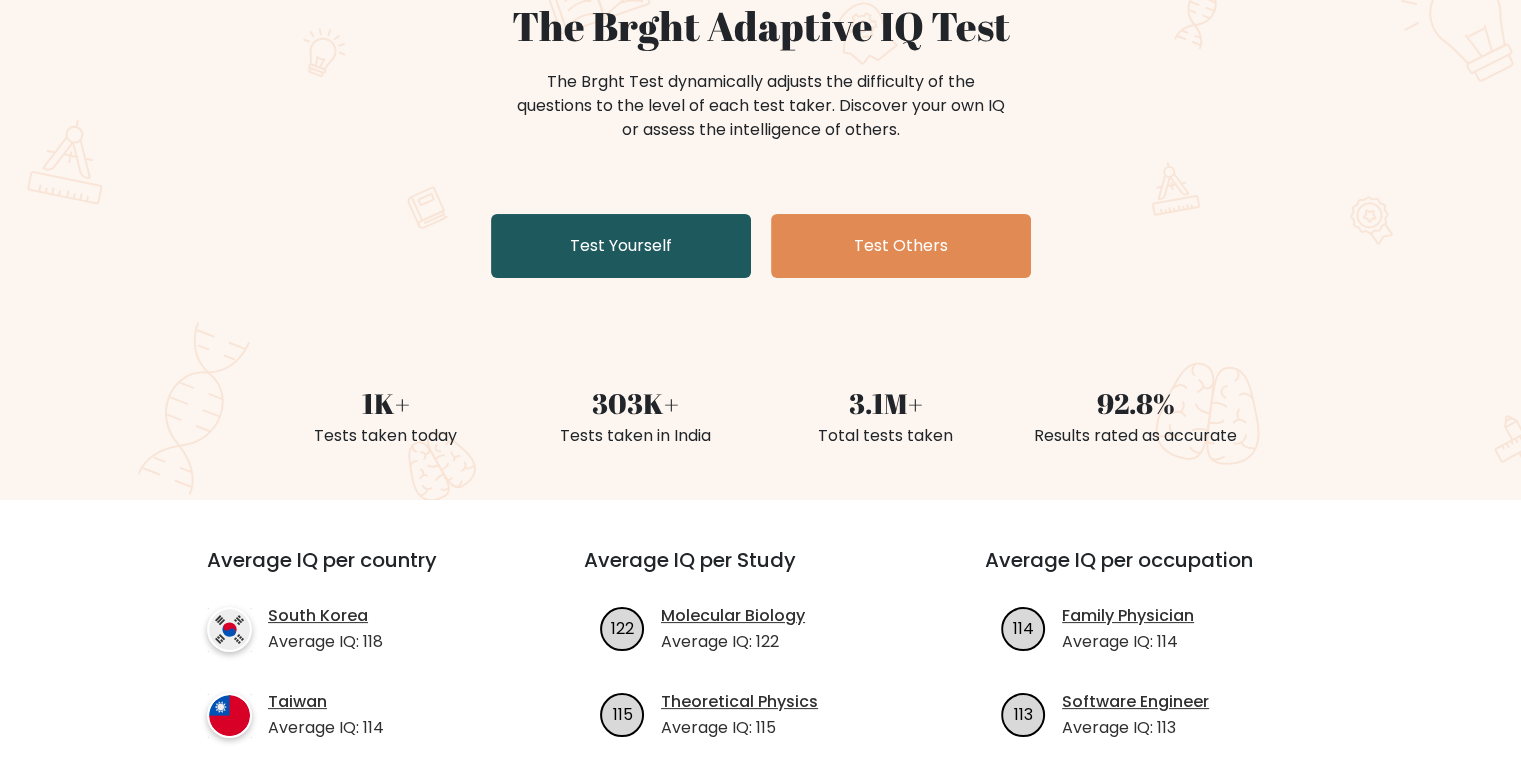 click on "Test Yourself" at bounding box center (621, 246) 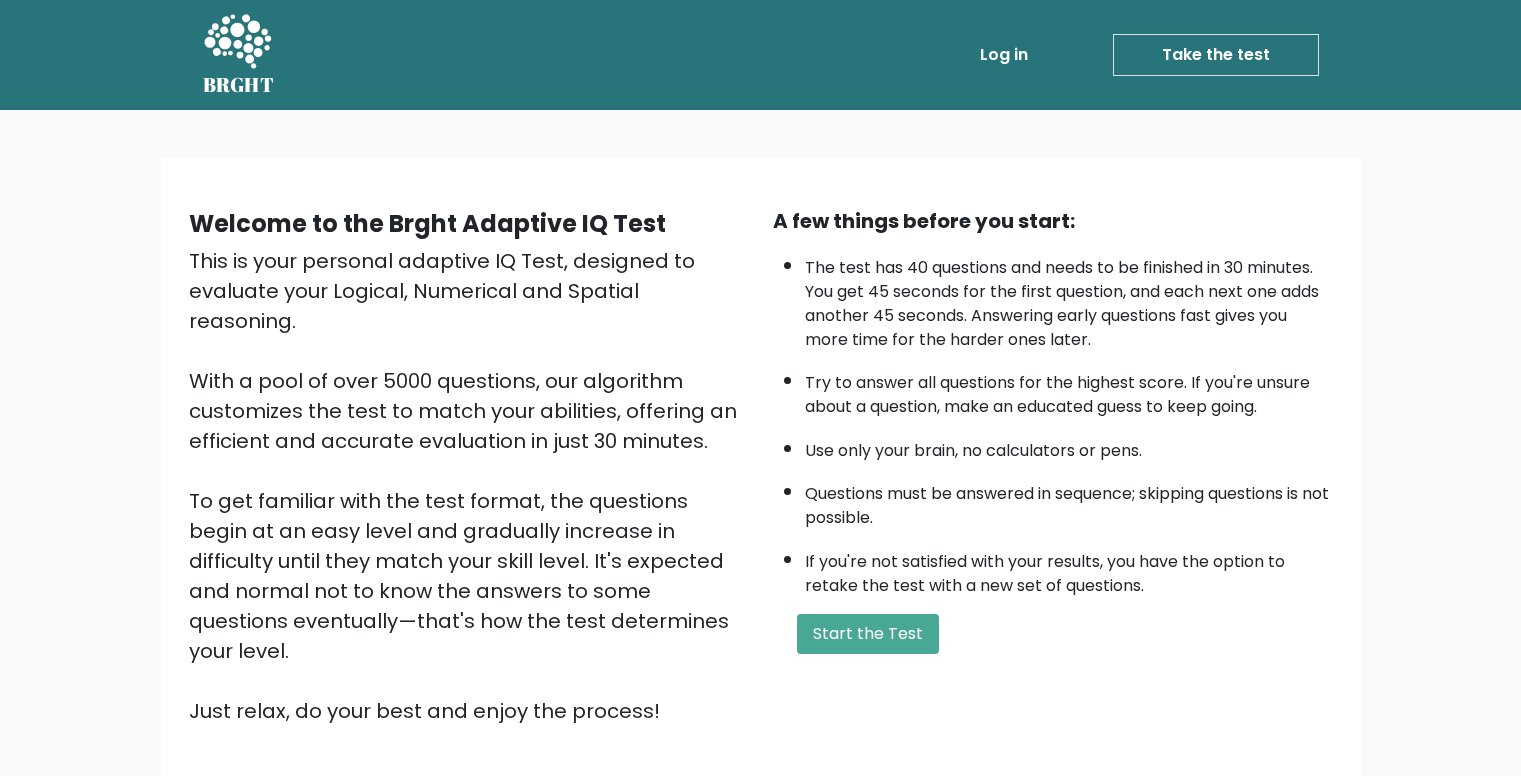 scroll, scrollTop: 0, scrollLeft: 0, axis: both 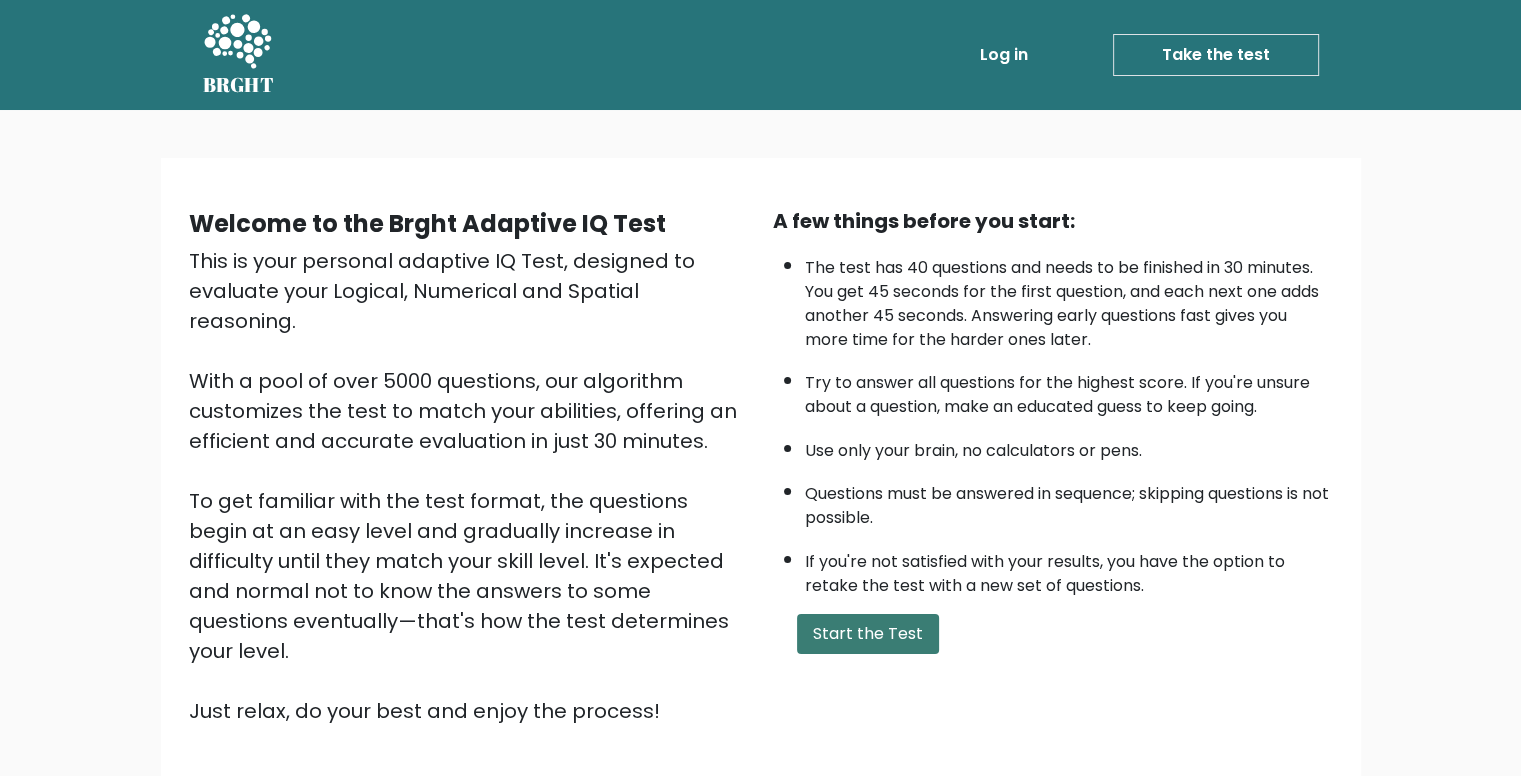 click on "Start the Test" at bounding box center [868, 634] 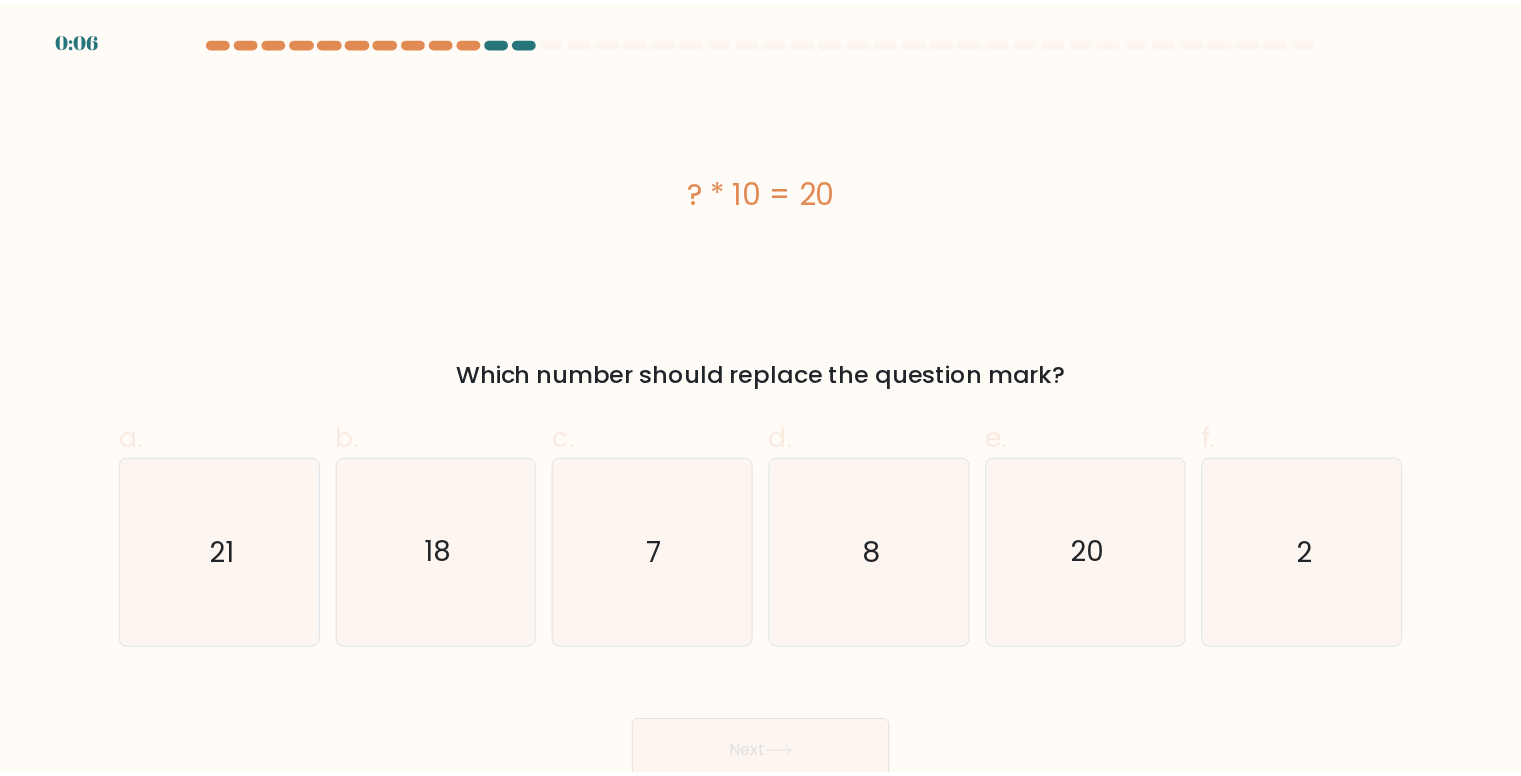 scroll, scrollTop: 0, scrollLeft: 0, axis: both 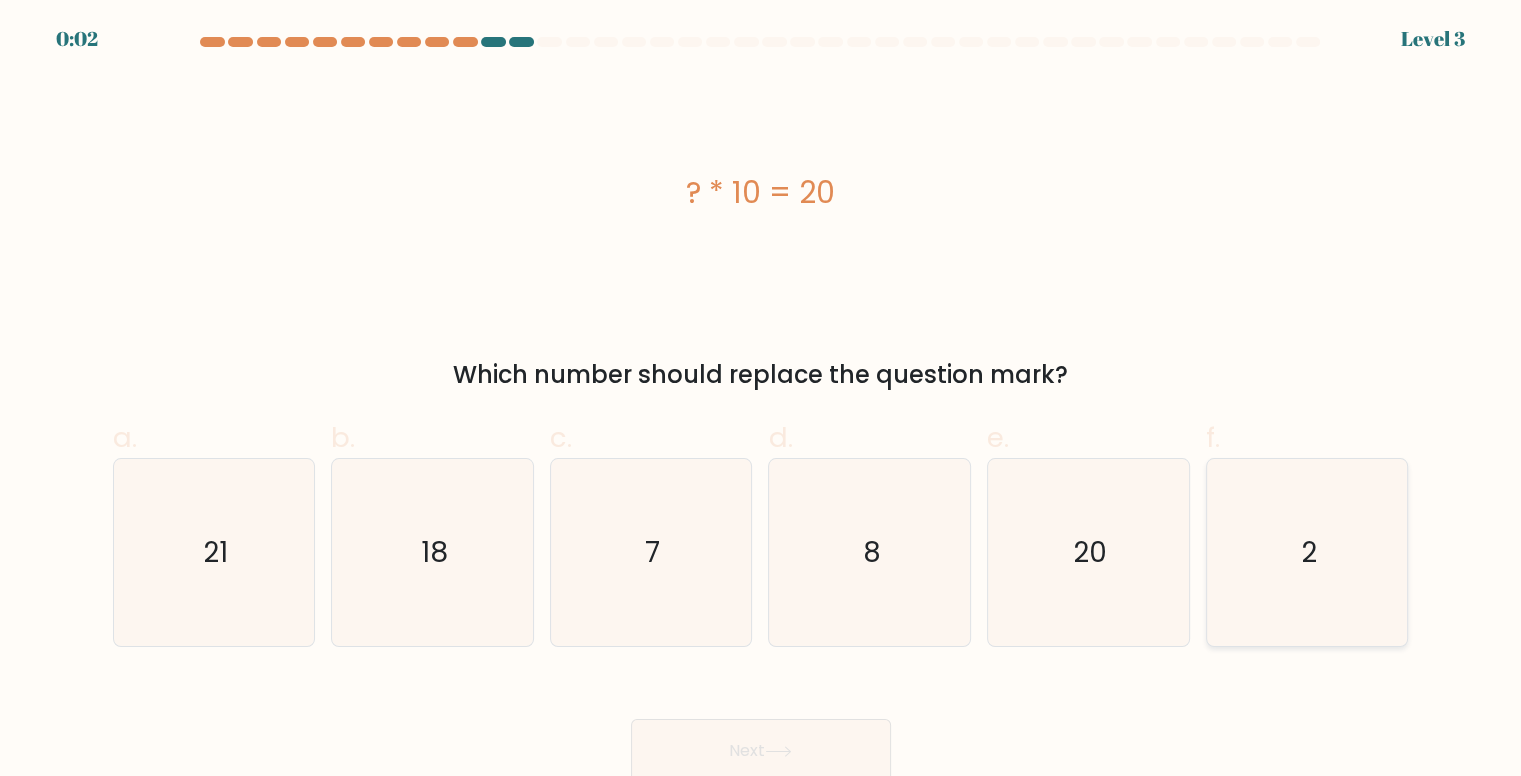click on "2" 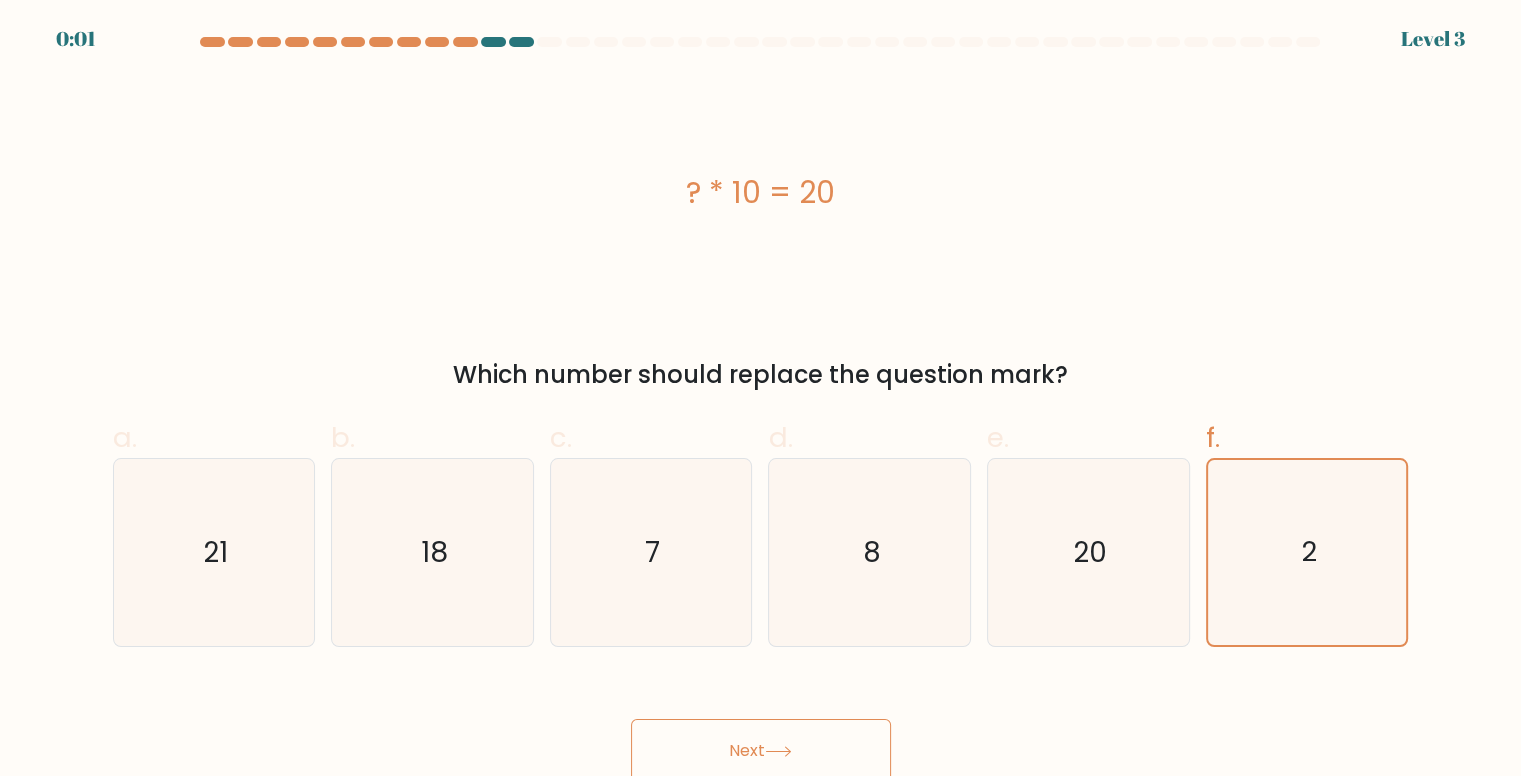 click on "Next" at bounding box center [761, 751] 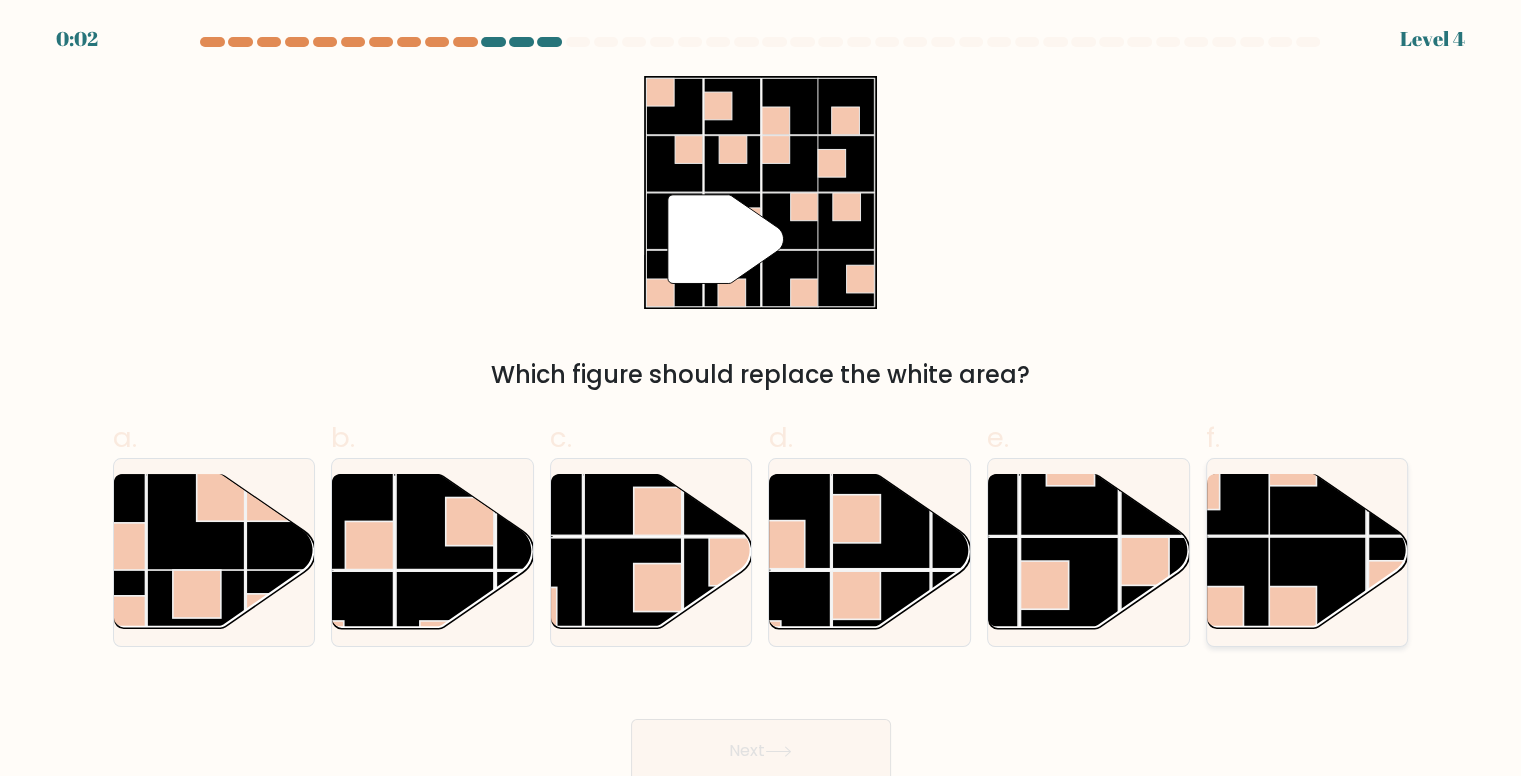 click 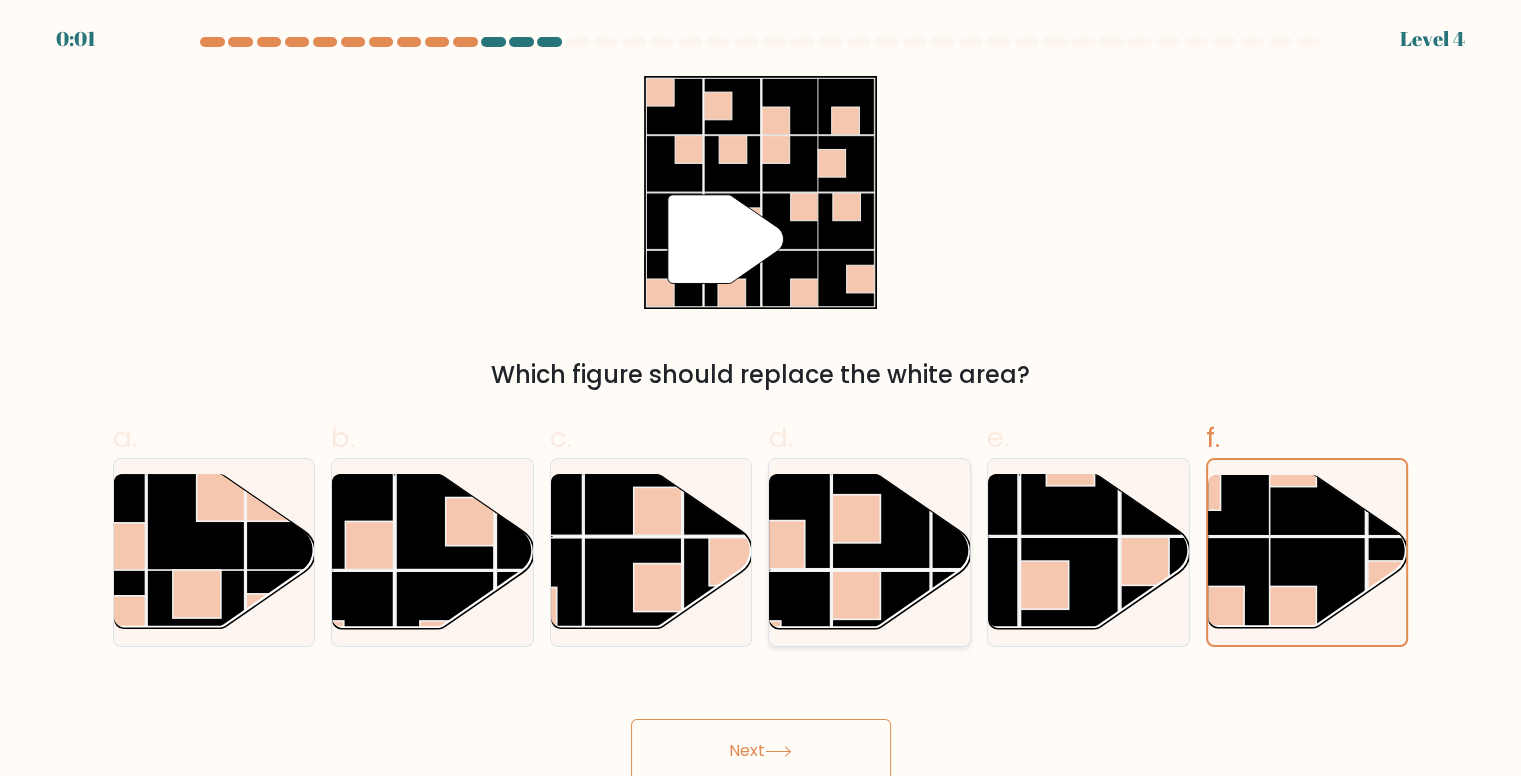 scroll, scrollTop: 8, scrollLeft: 0, axis: vertical 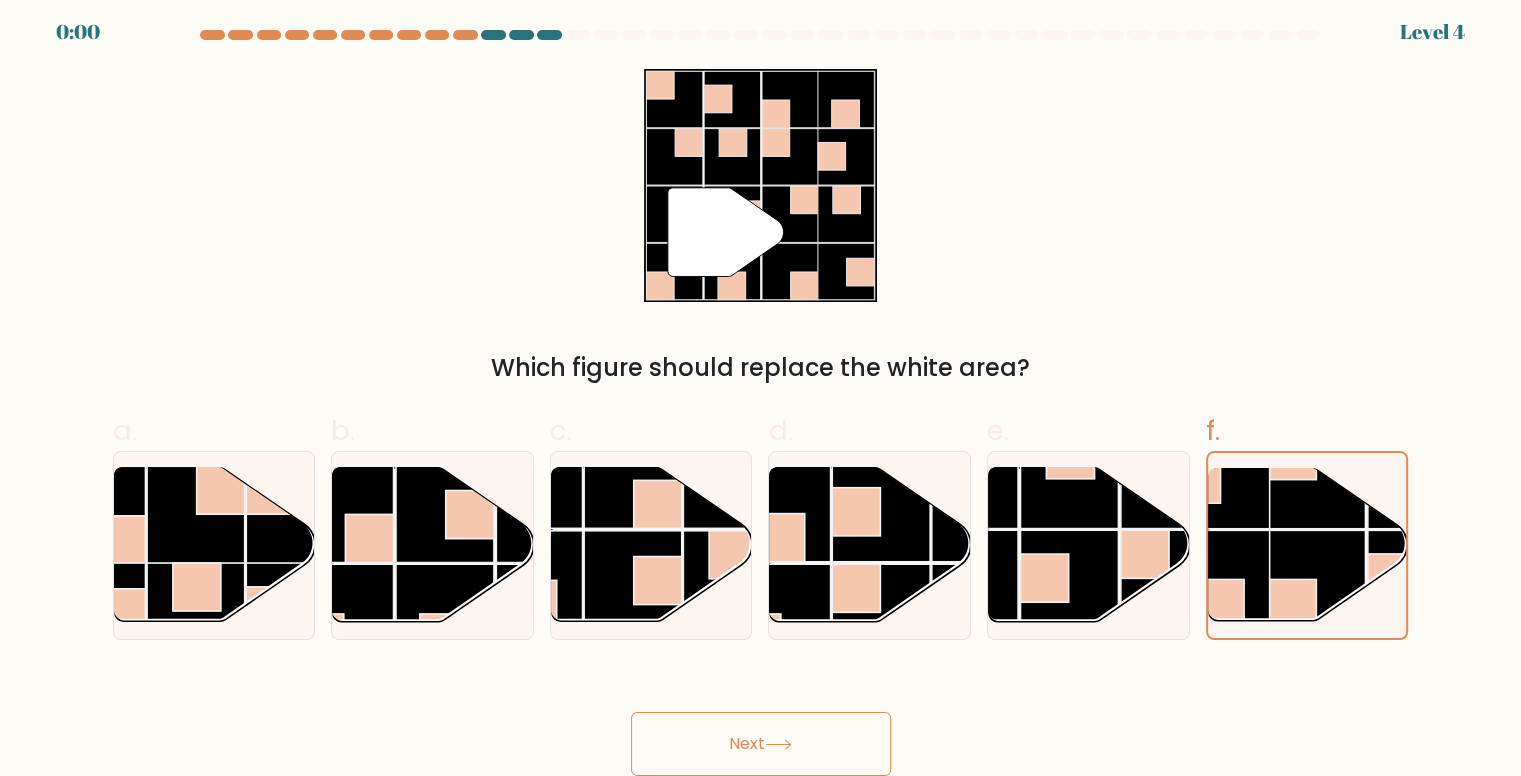 click on "Next" at bounding box center [761, 744] 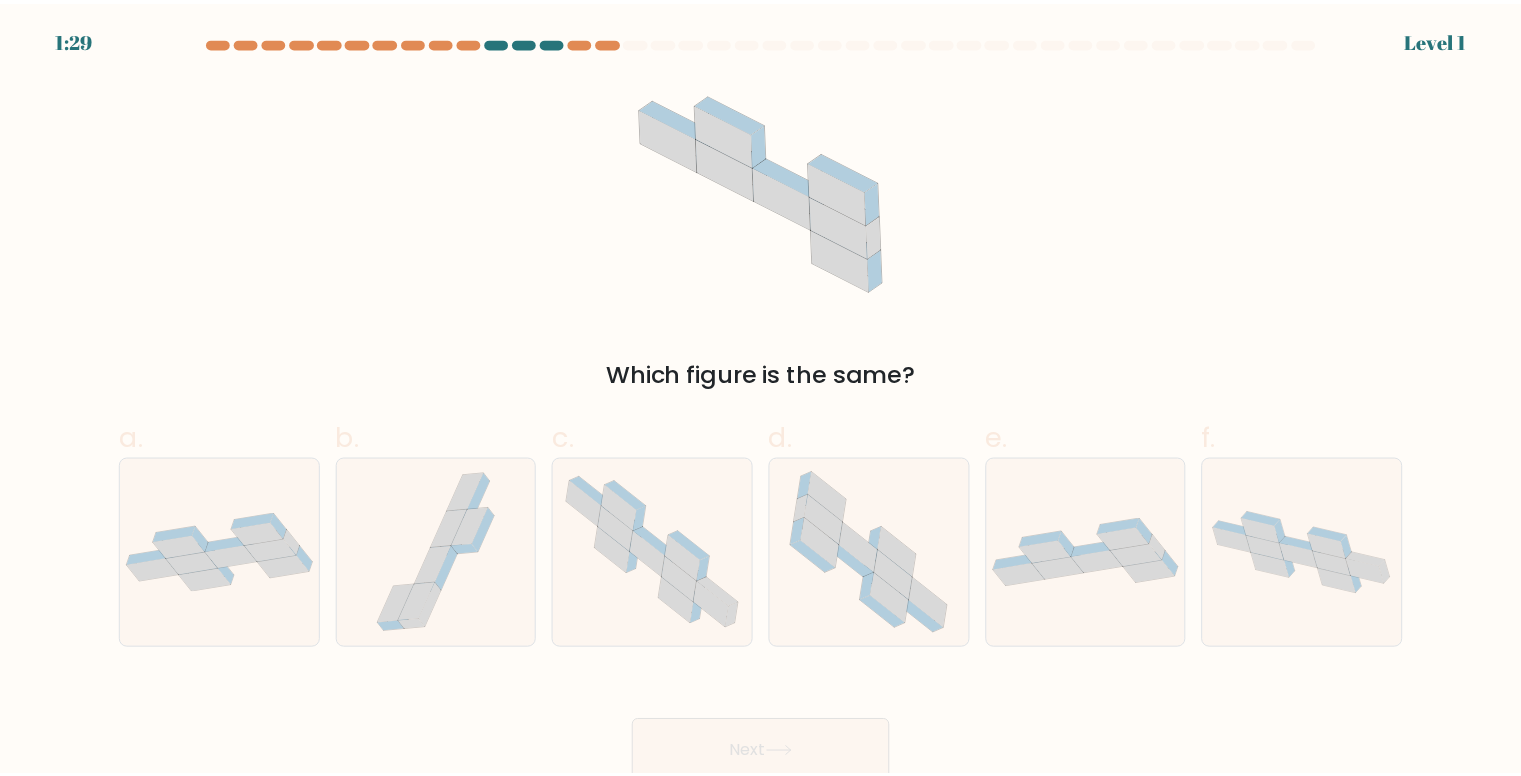 scroll, scrollTop: 0, scrollLeft: 0, axis: both 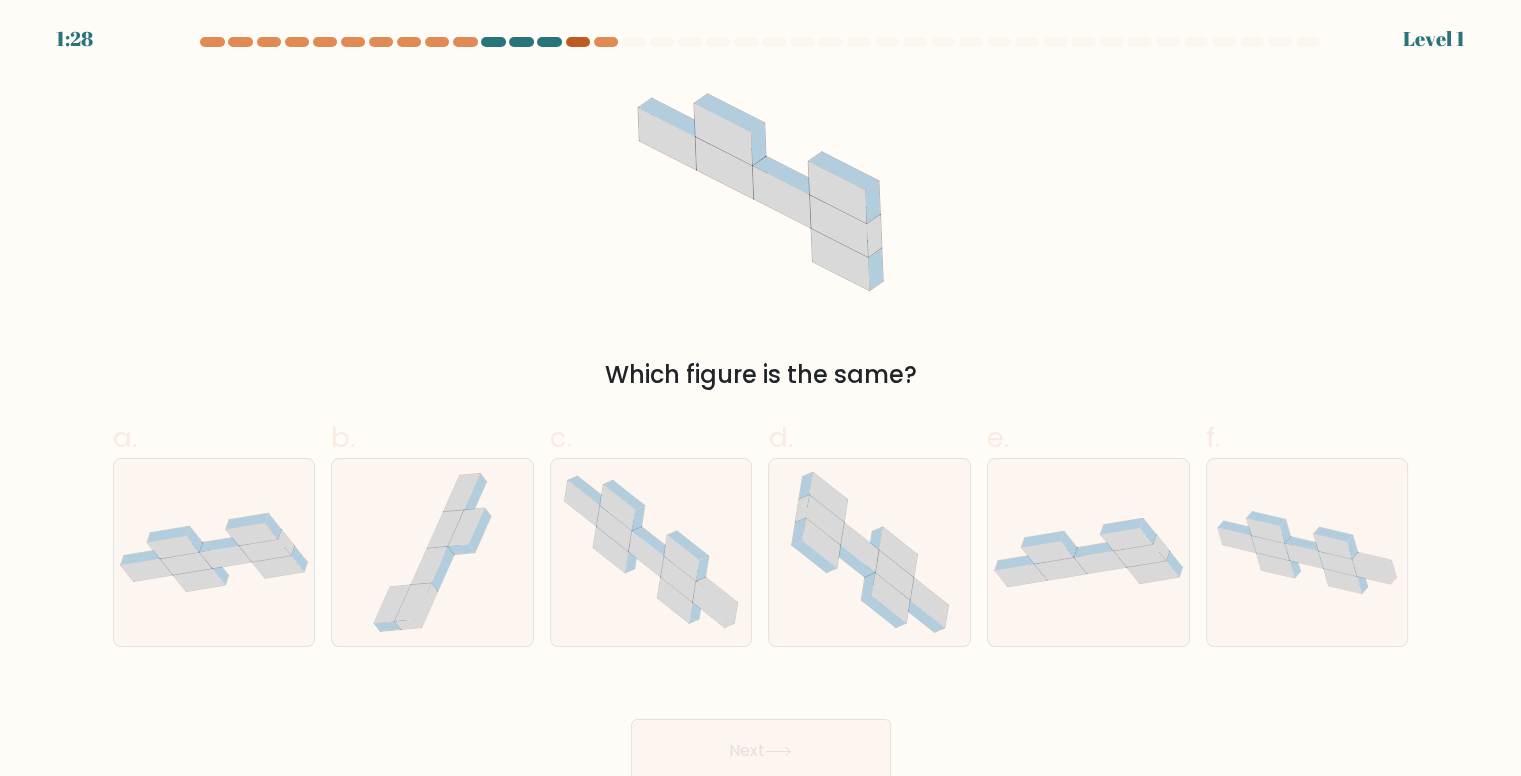 click at bounding box center [578, 42] 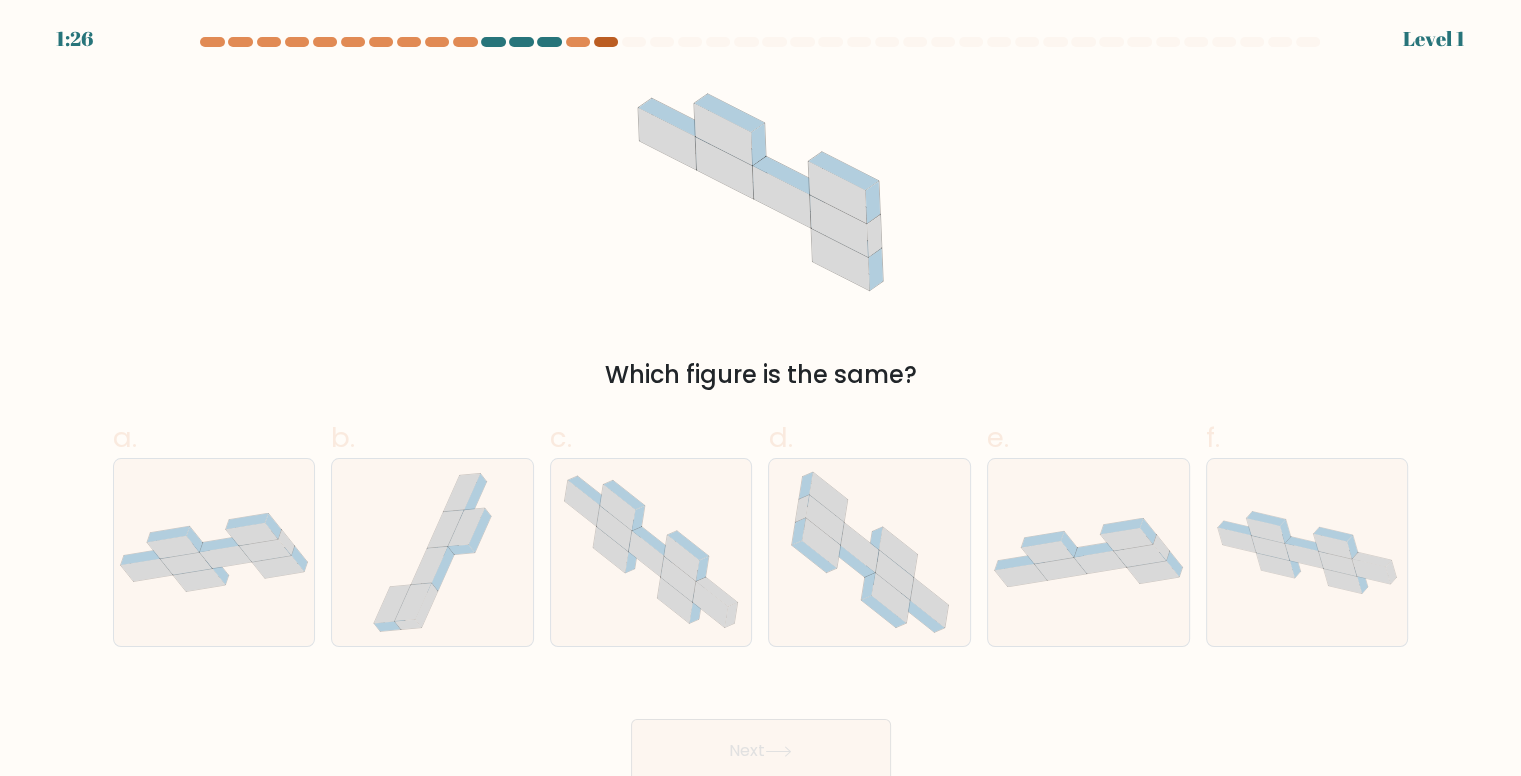 click at bounding box center [606, 42] 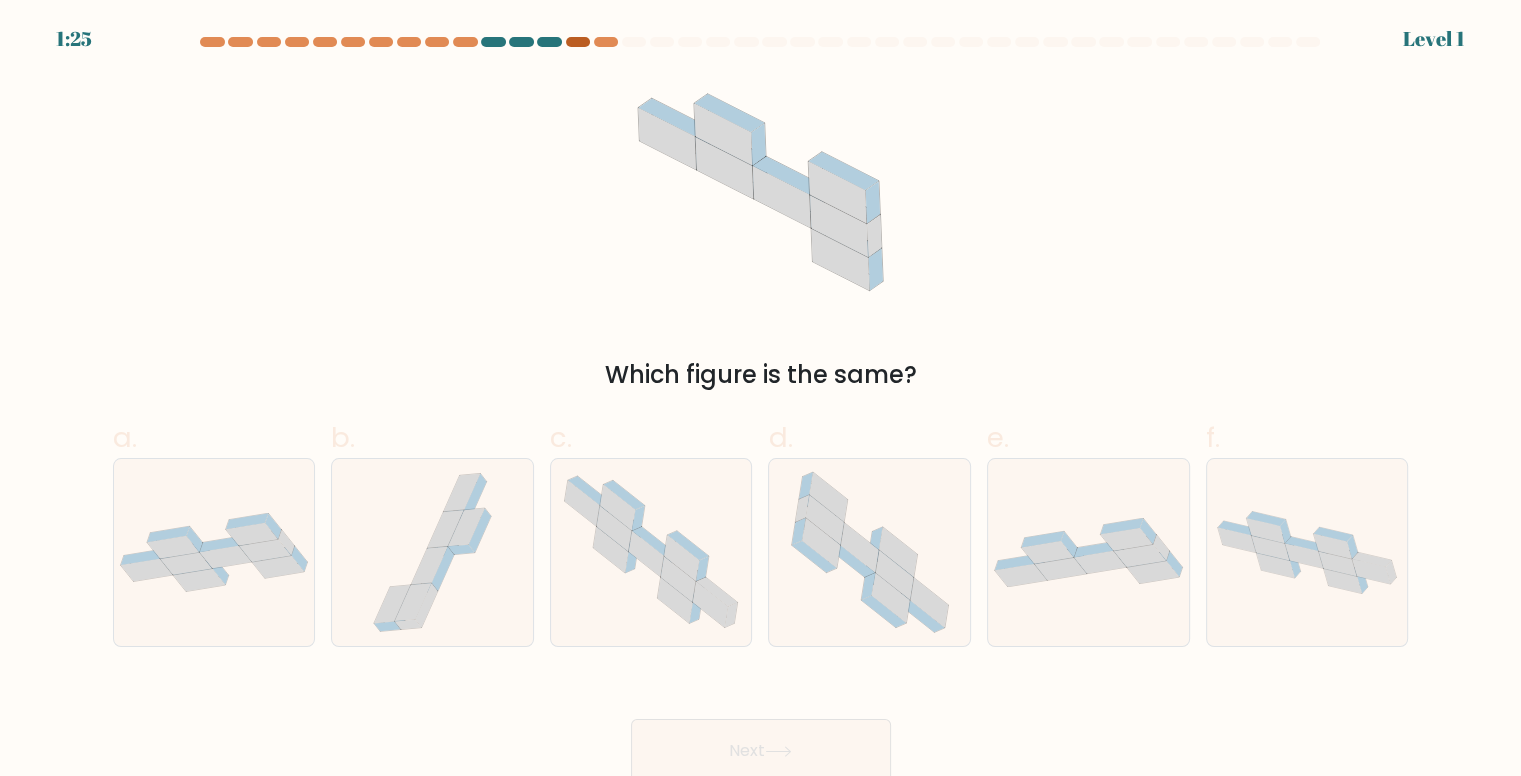 click at bounding box center [578, 42] 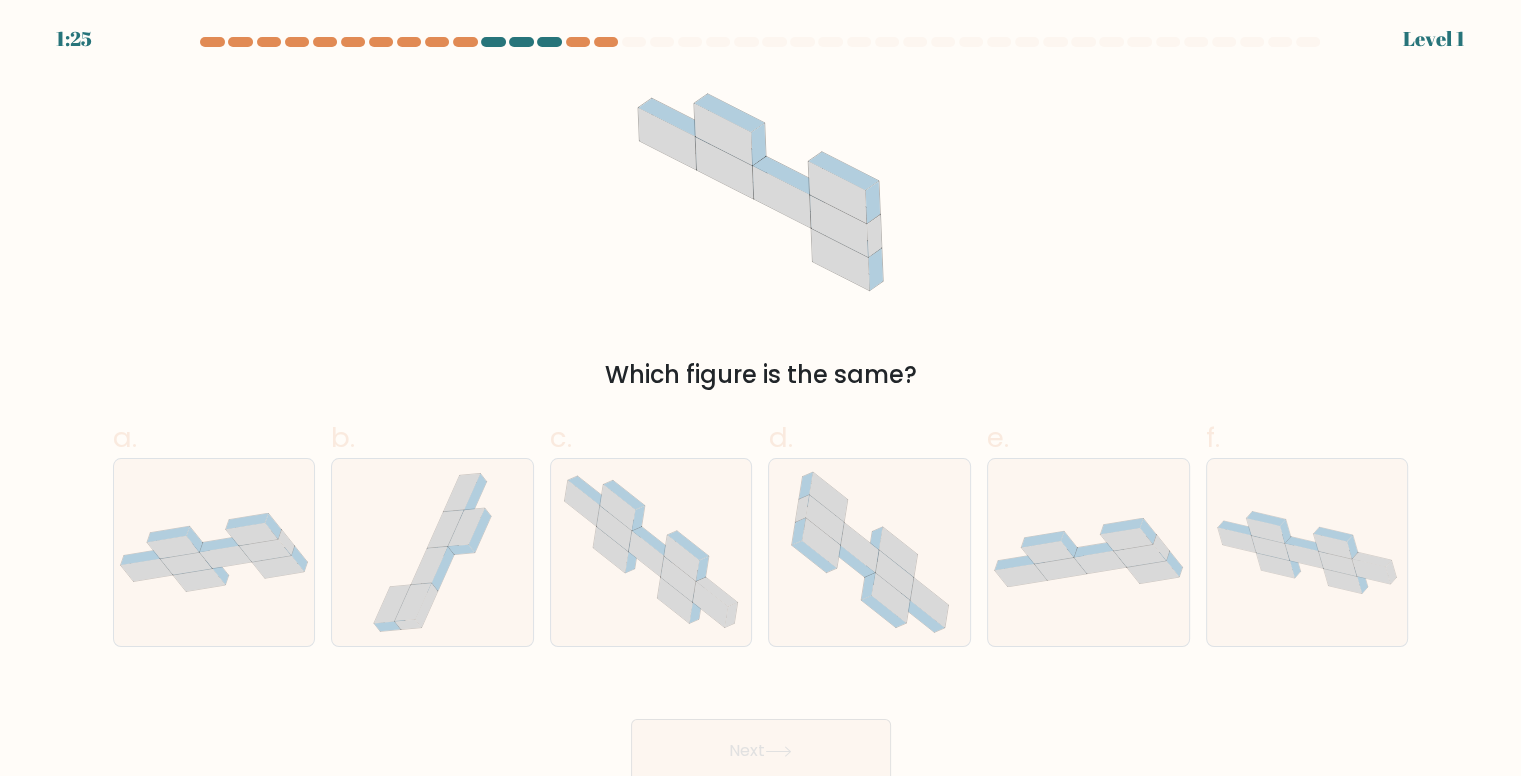 click at bounding box center (549, 42) 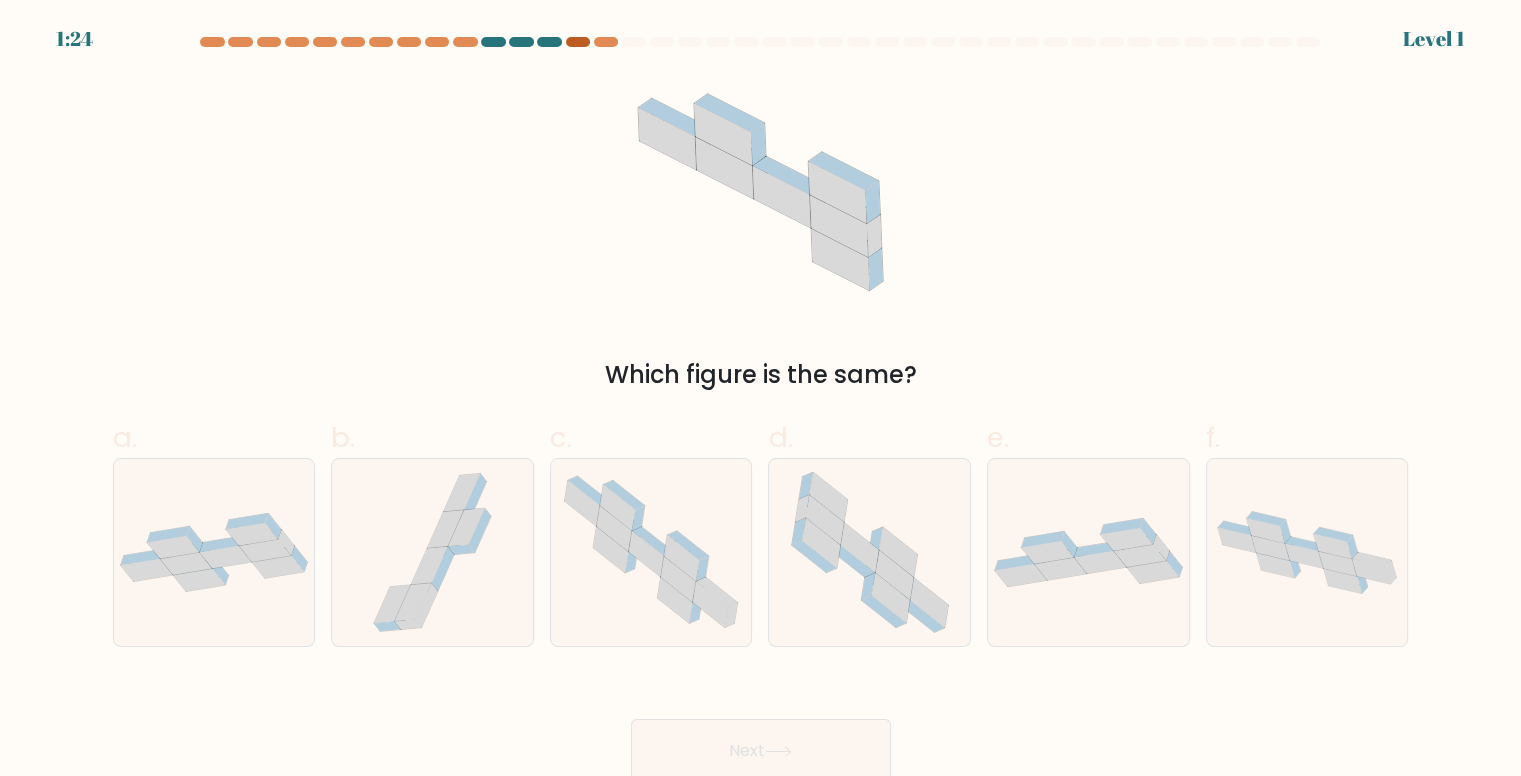 click at bounding box center [578, 42] 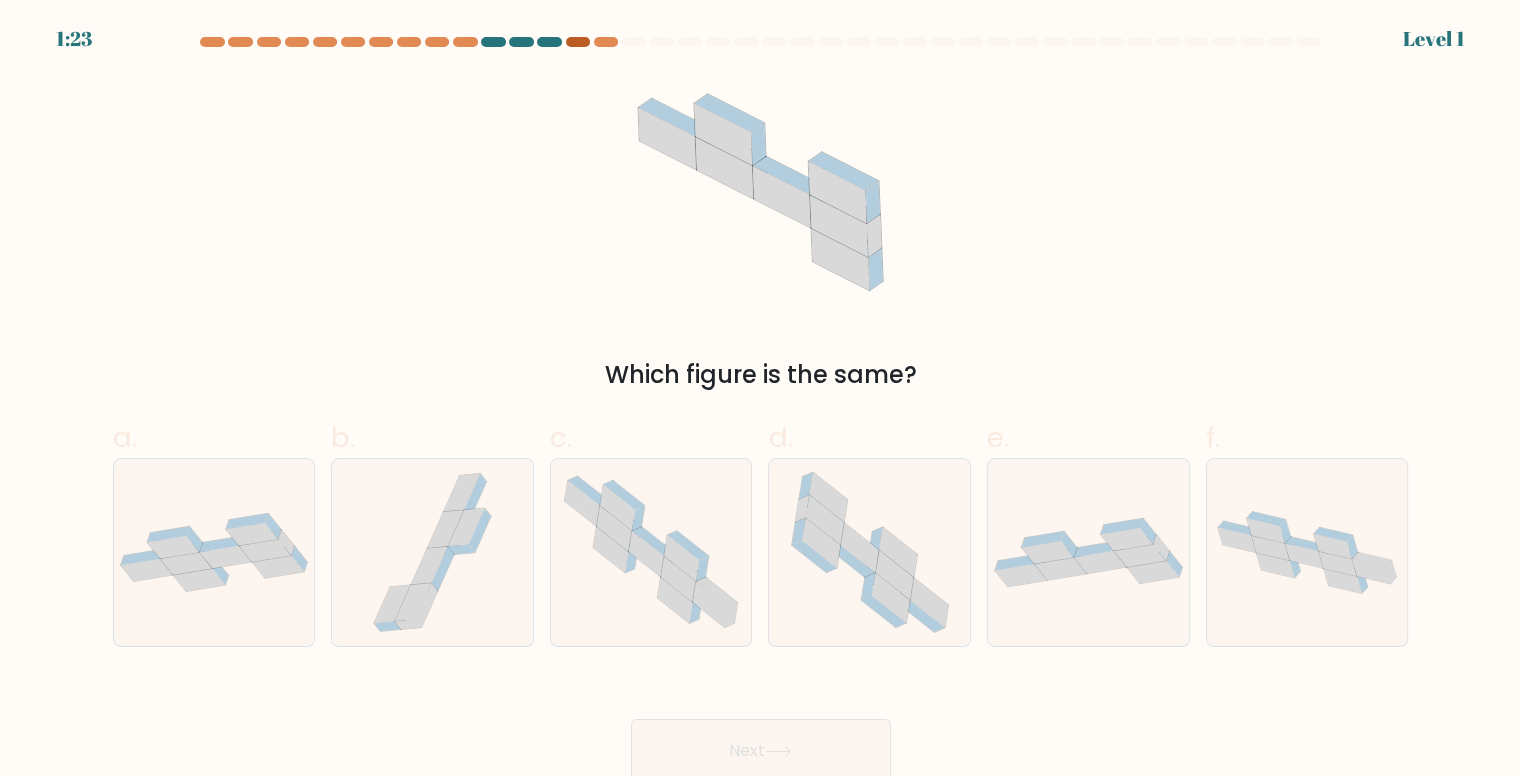 click at bounding box center (578, 42) 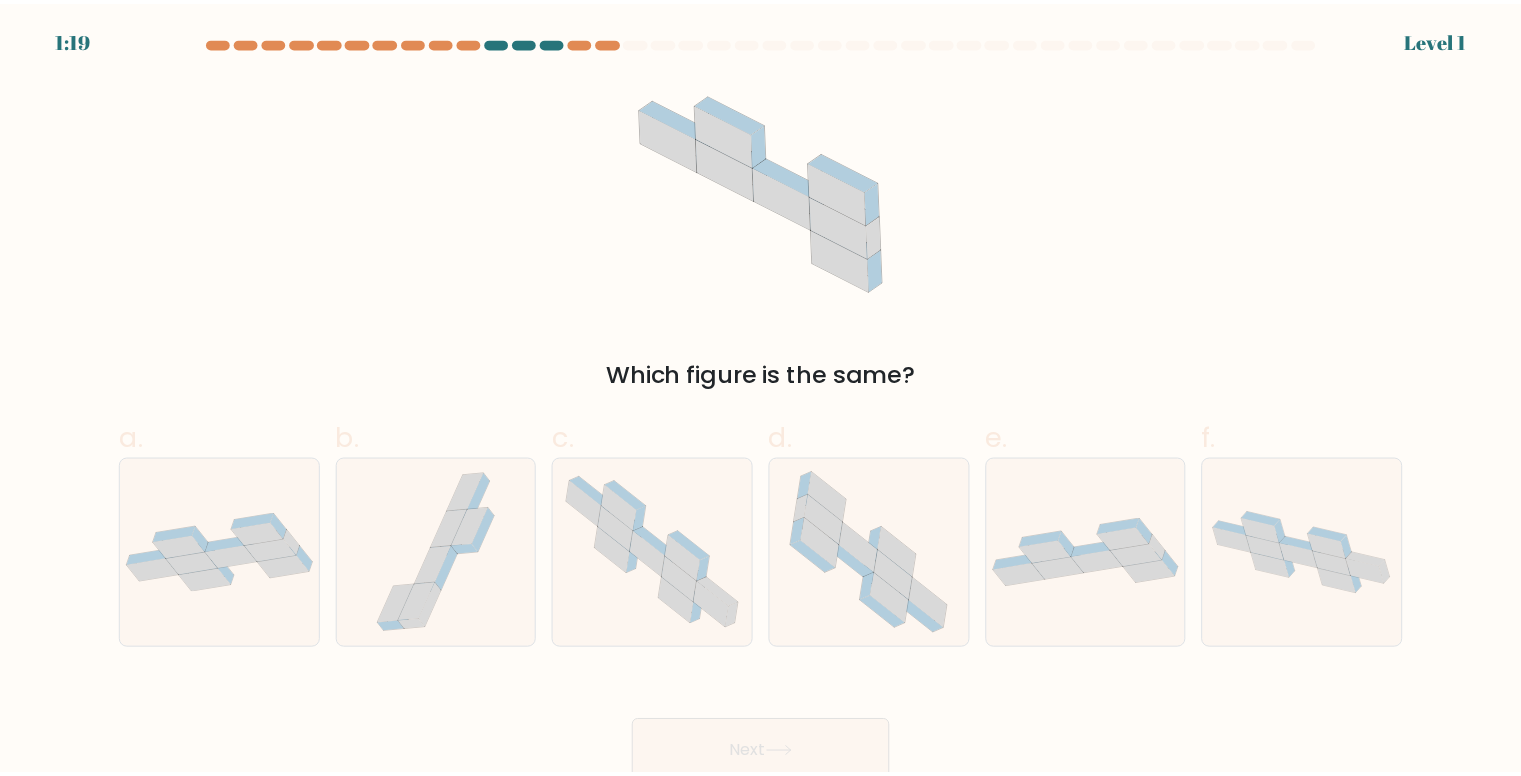 scroll, scrollTop: 0, scrollLeft: 0, axis: both 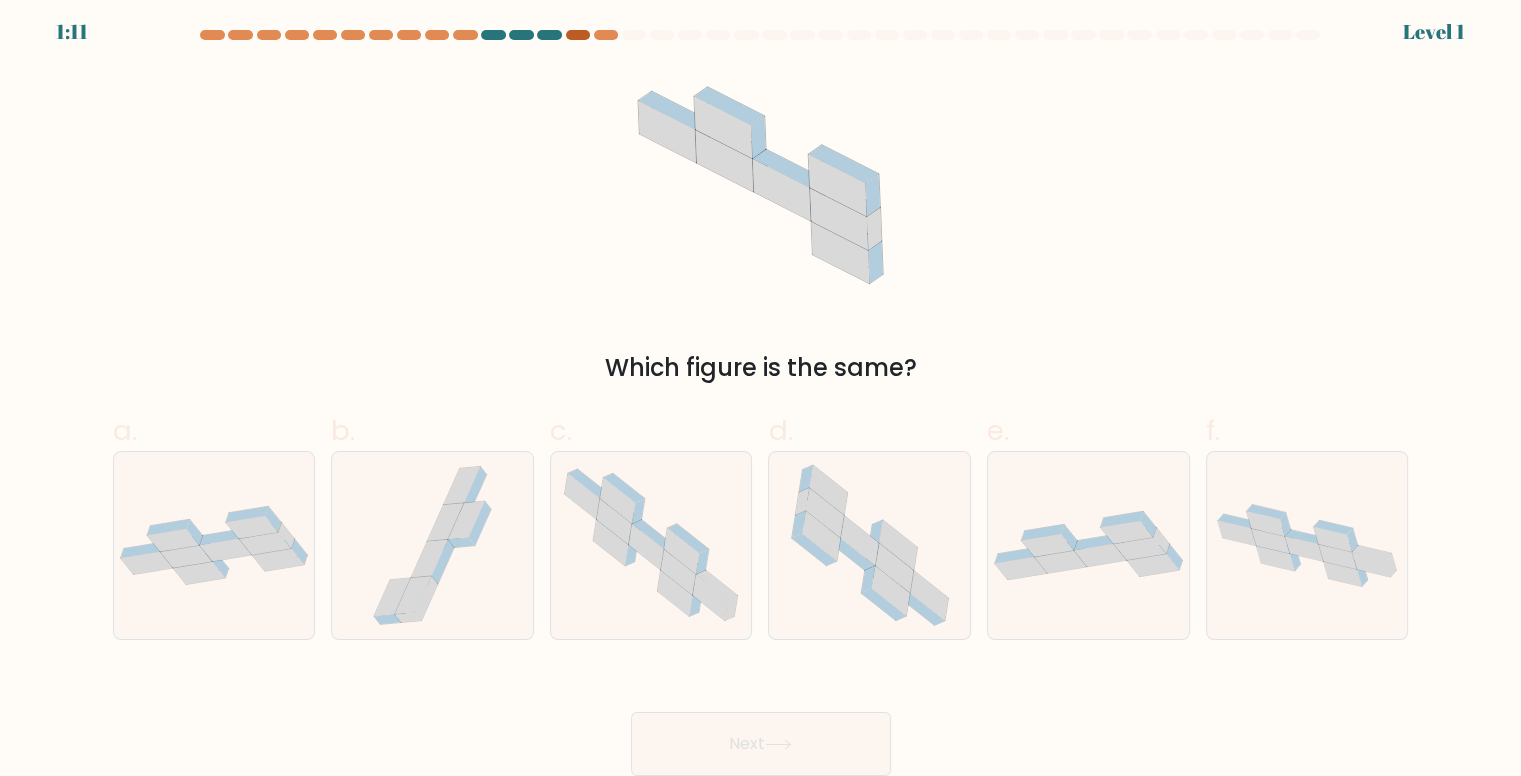 click at bounding box center (578, 35) 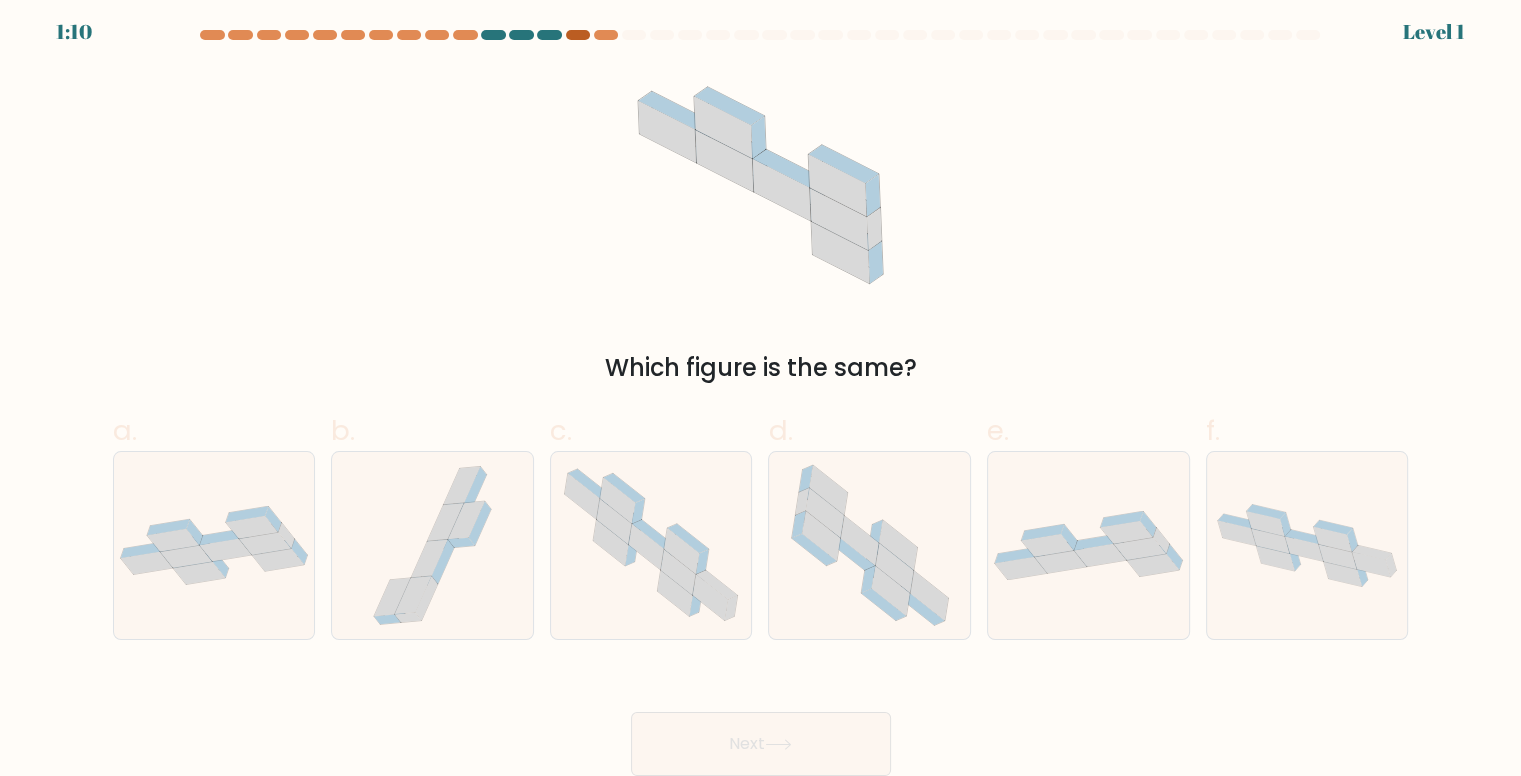 click at bounding box center (578, 35) 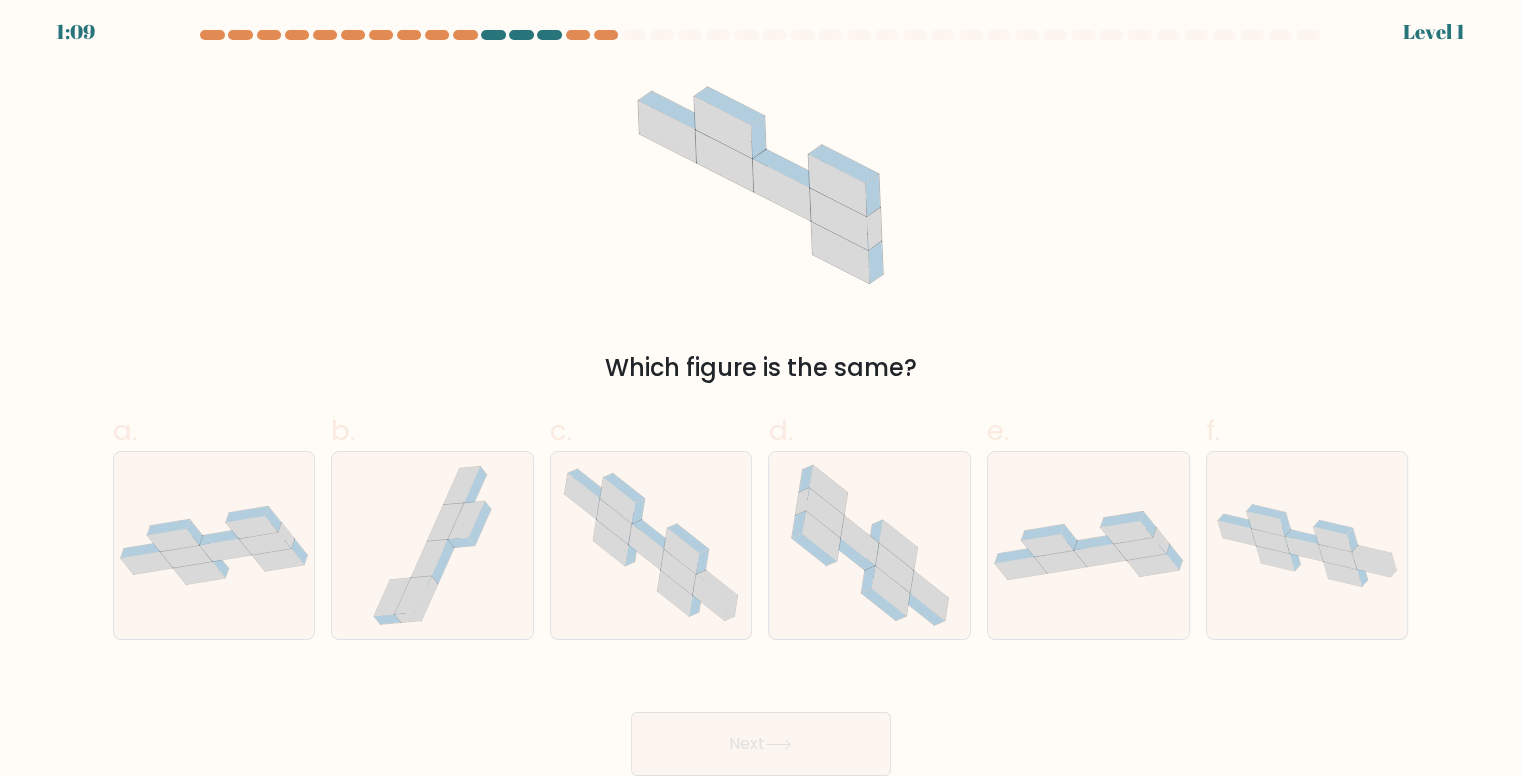 click at bounding box center (549, 35) 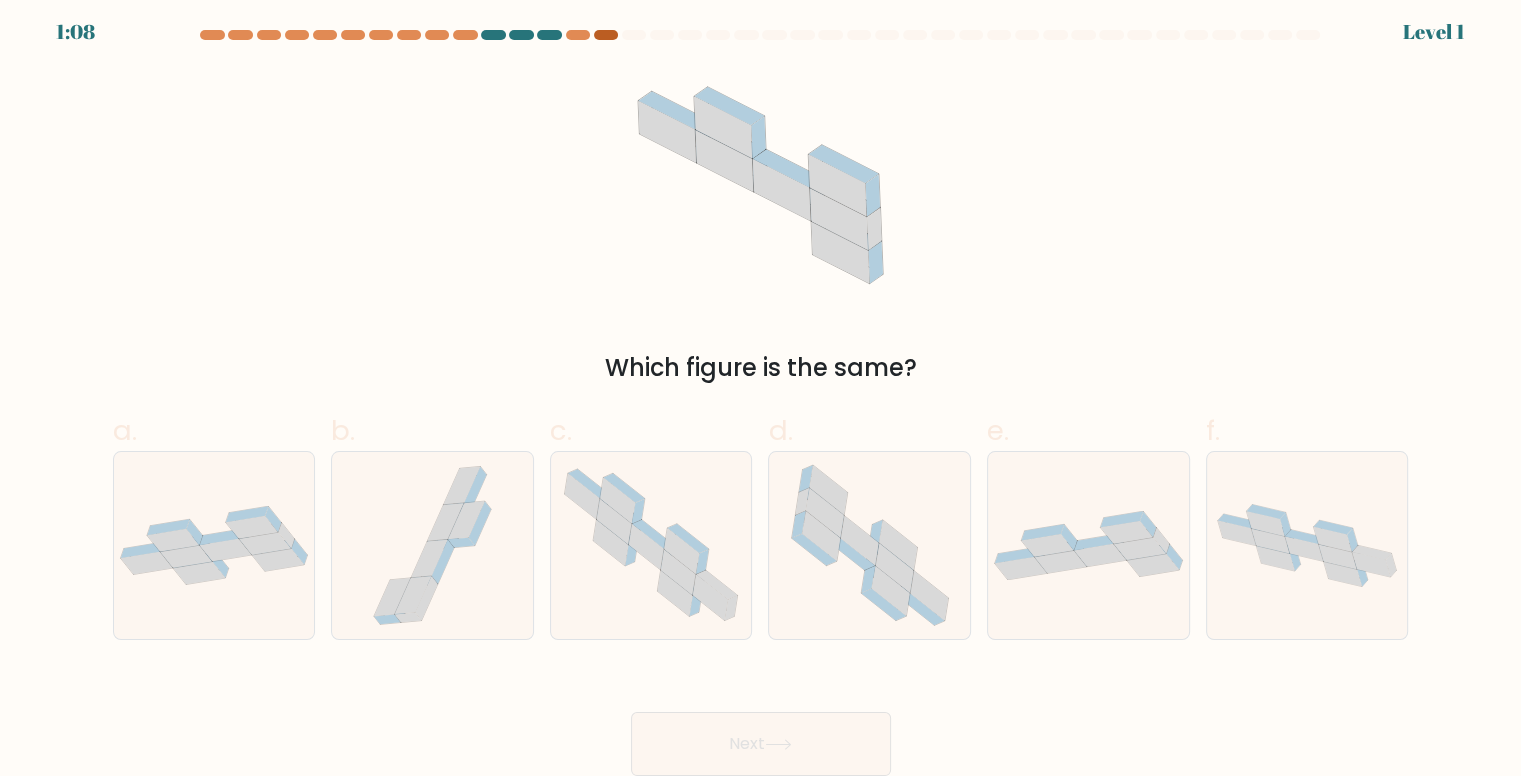 click at bounding box center [606, 35] 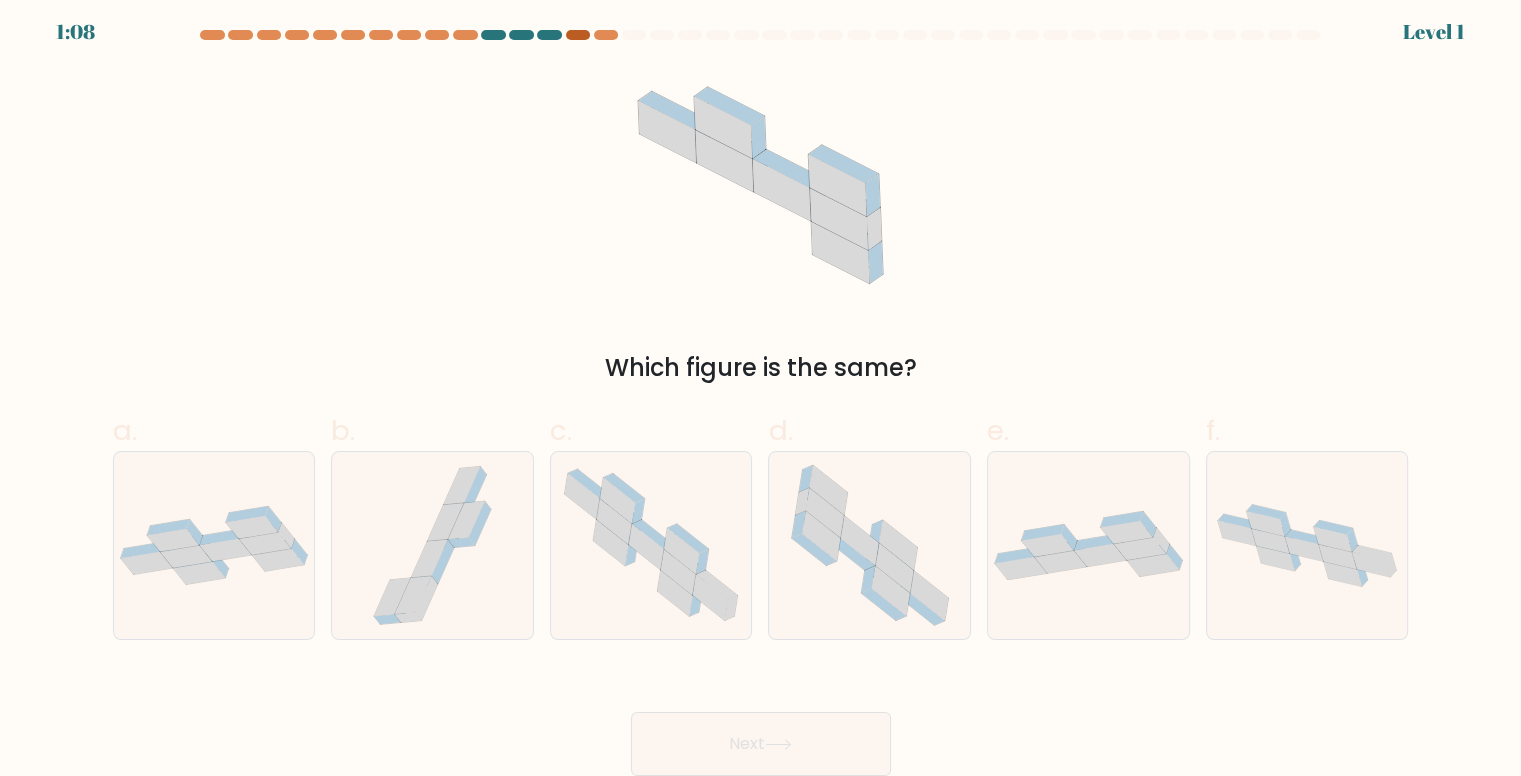 click at bounding box center (578, 35) 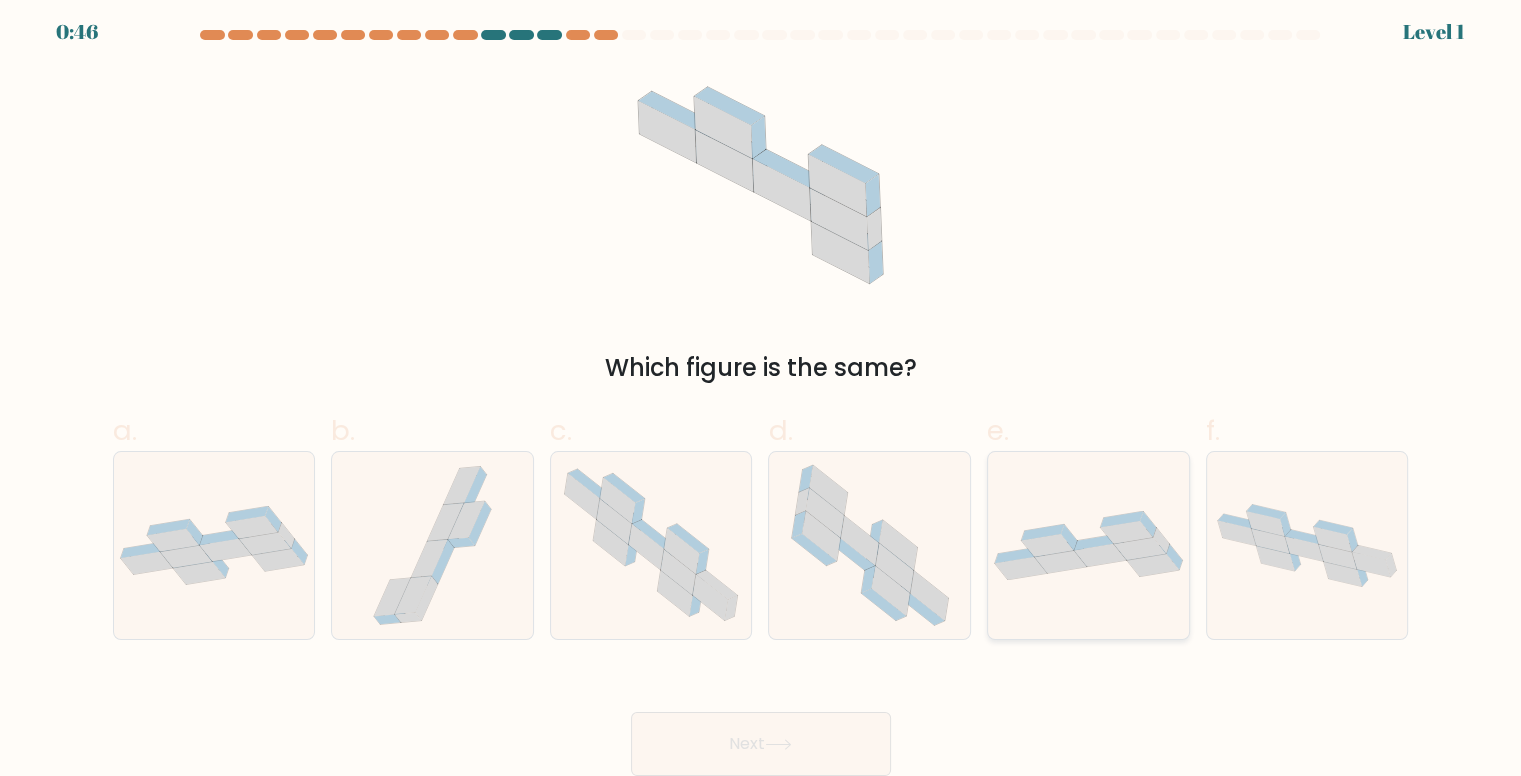 click 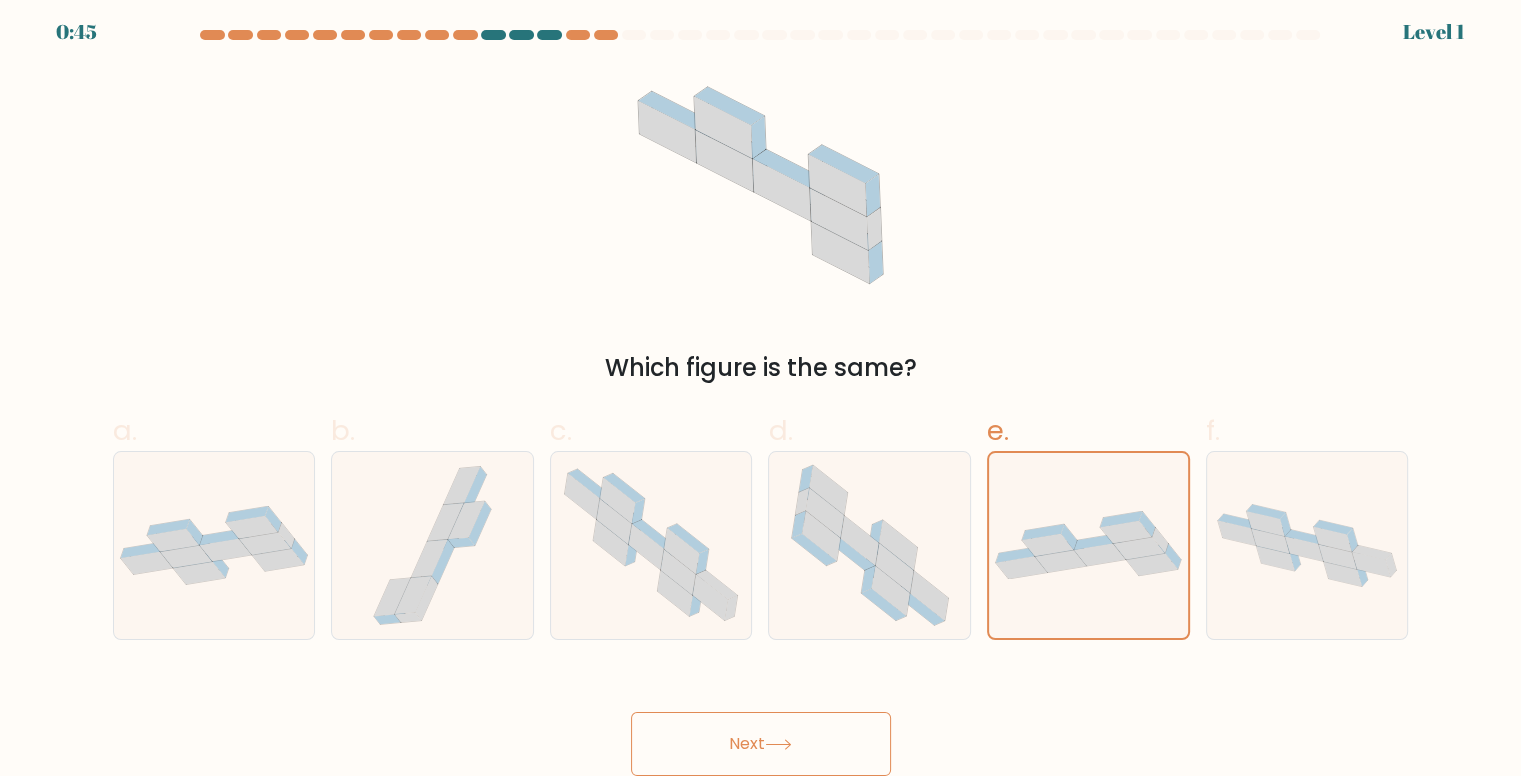 click on "Next" at bounding box center (761, 744) 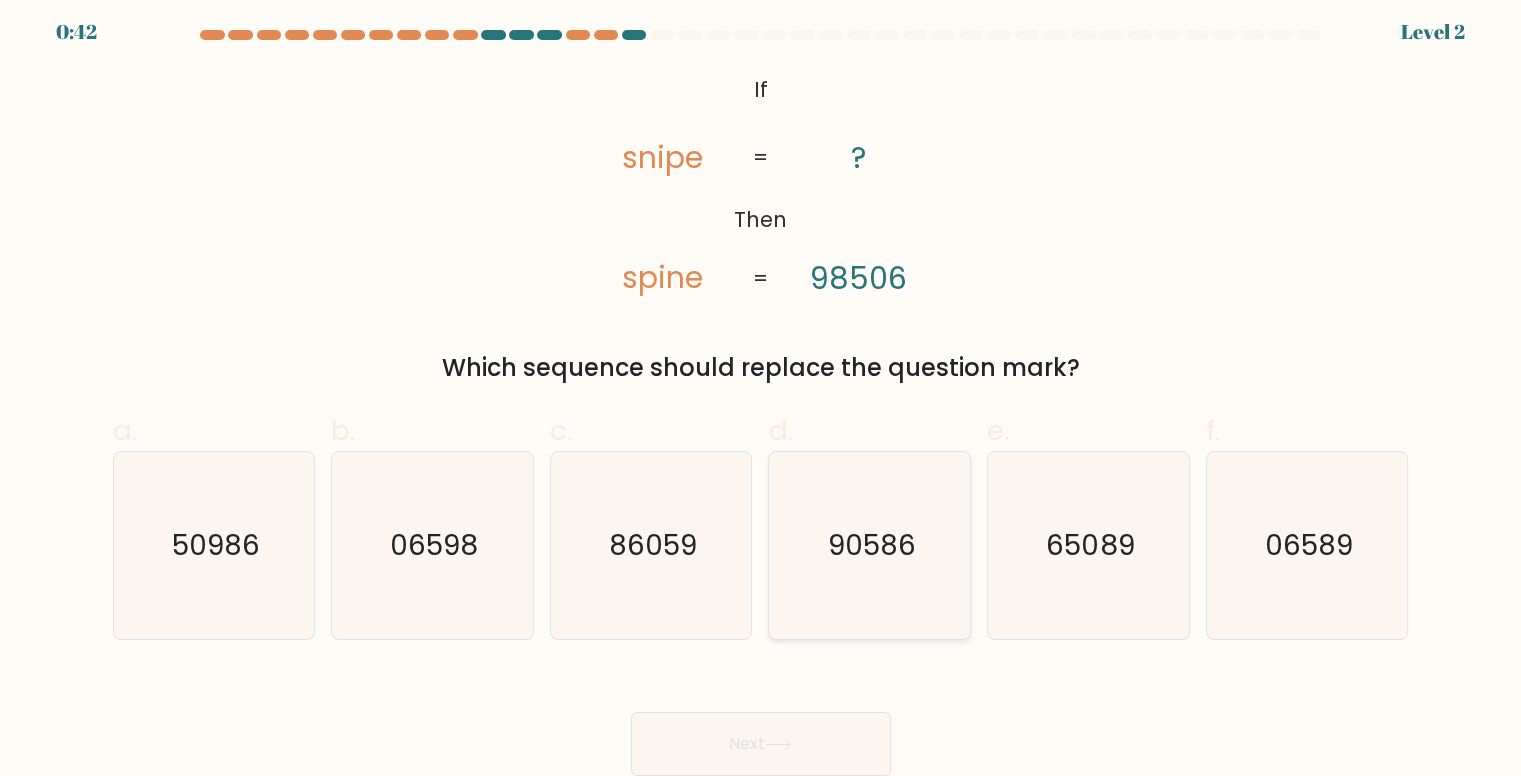 click on "90586" 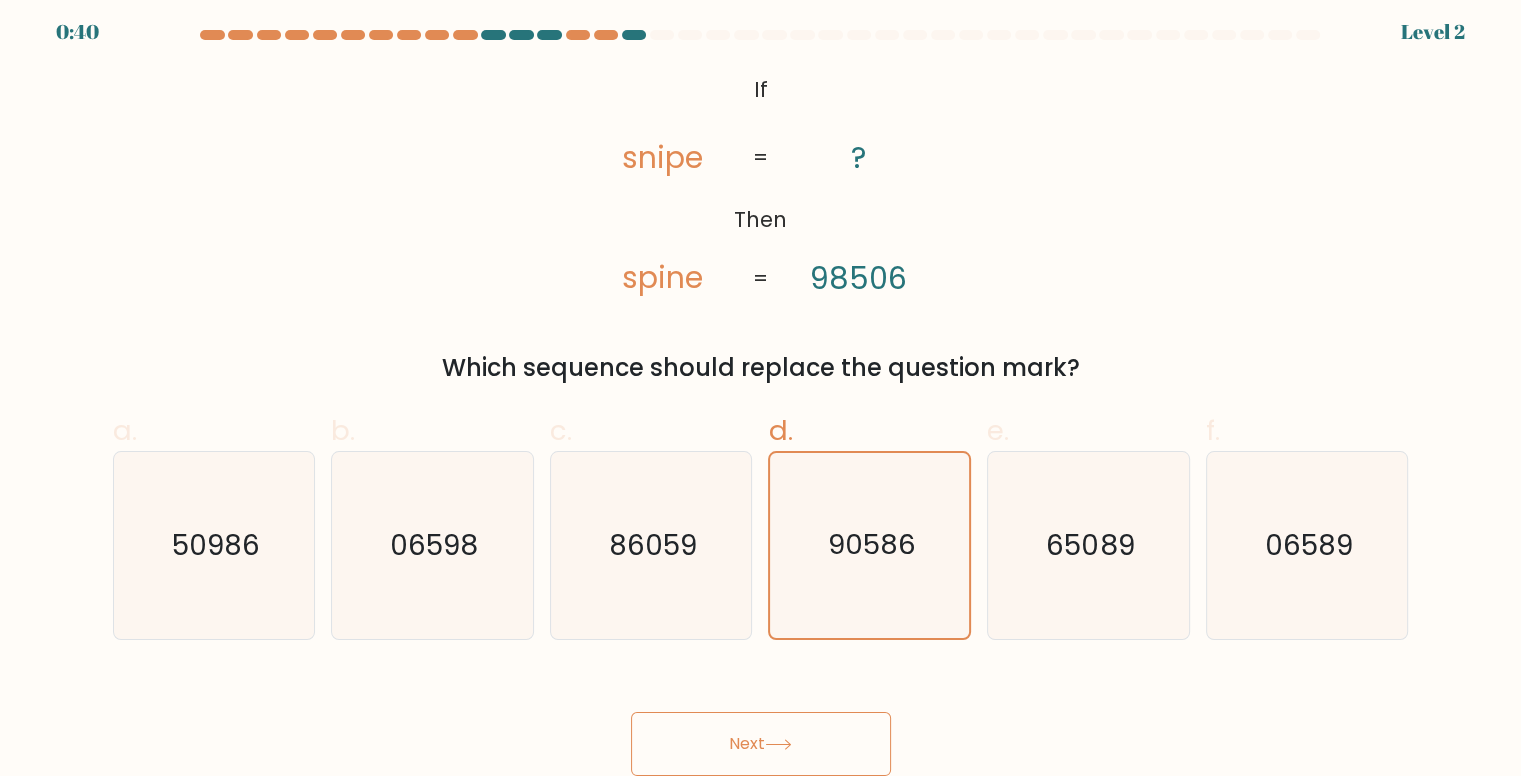 click on "Next" at bounding box center [761, 744] 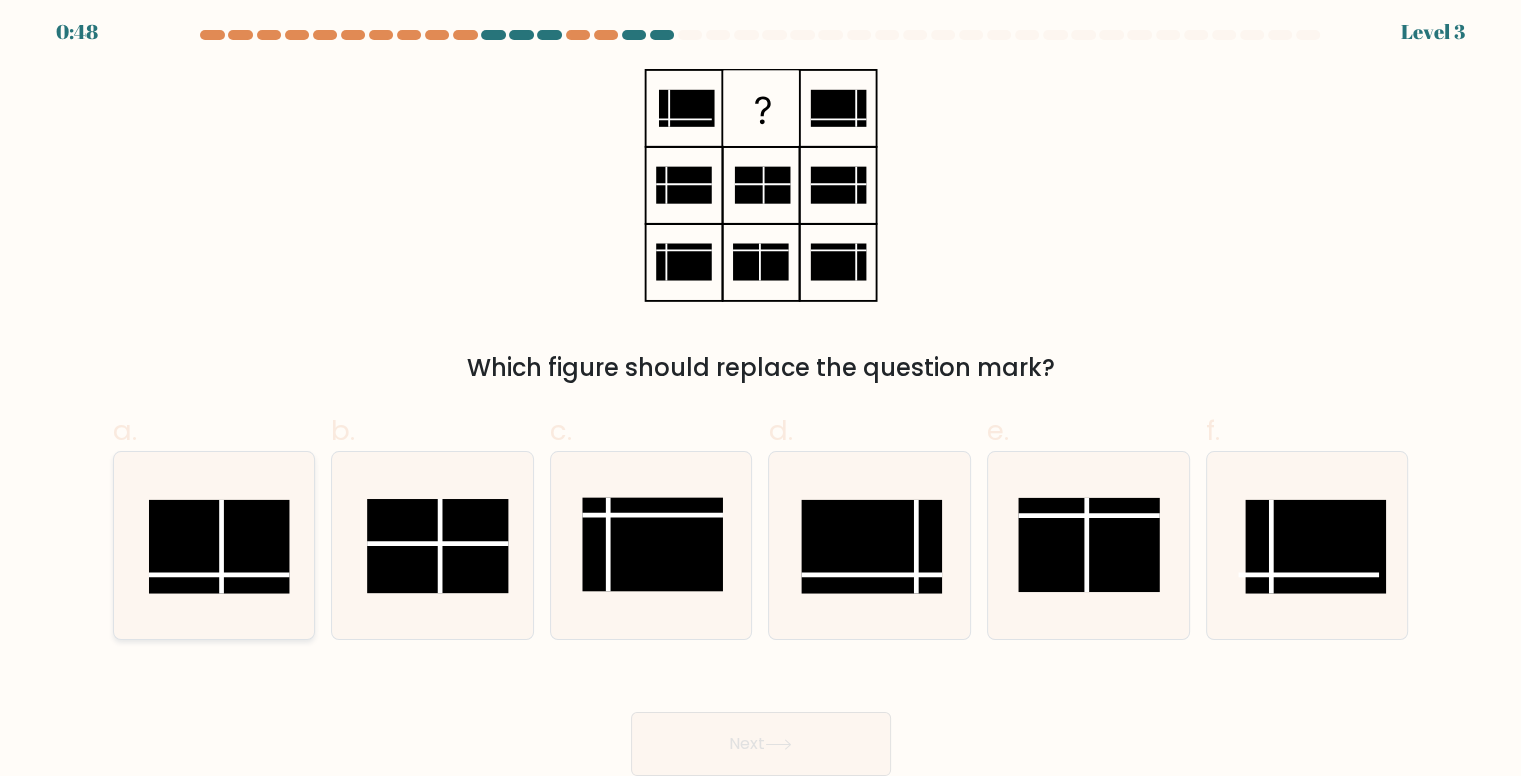 click 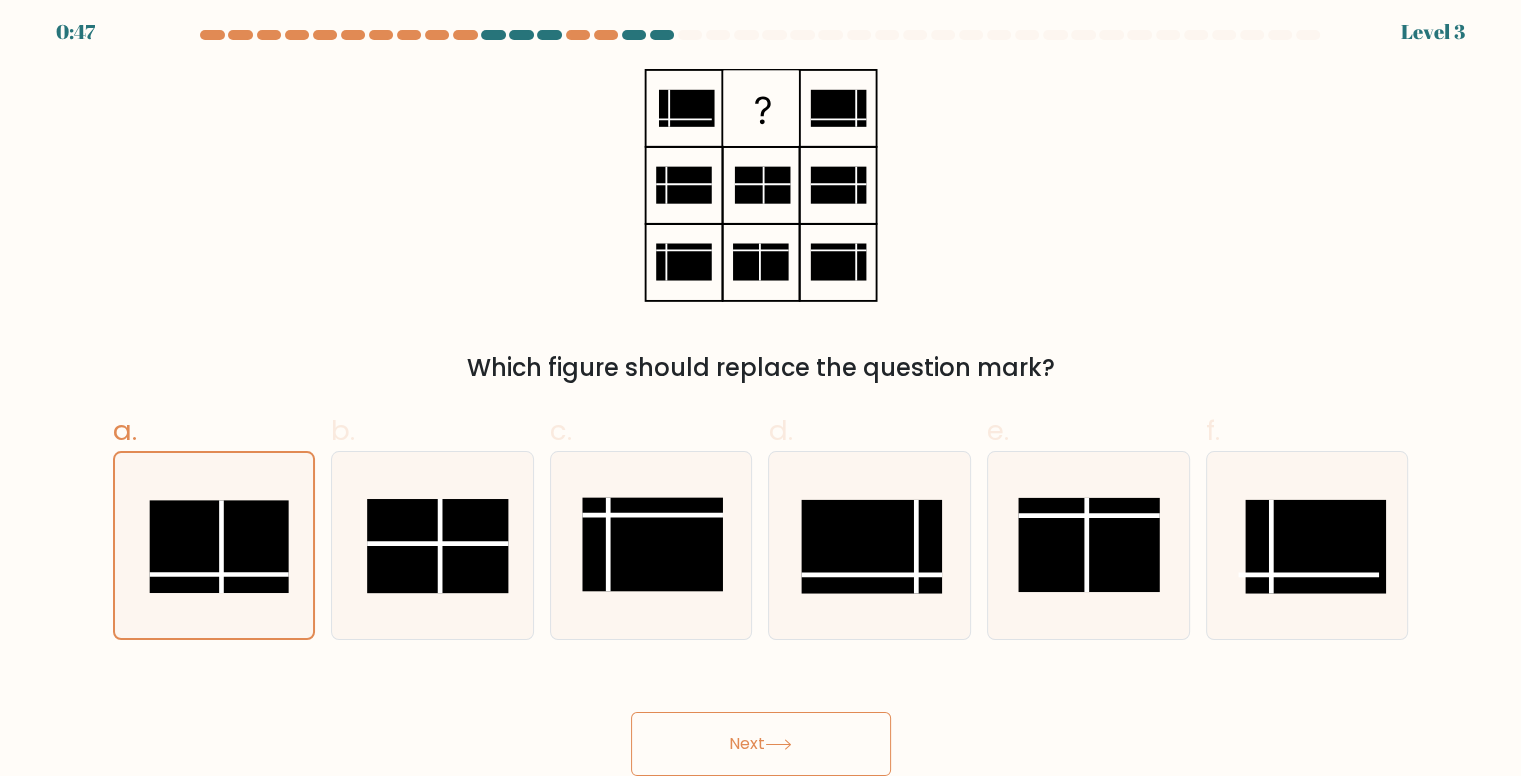 click on "Next" at bounding box center [761, 744] 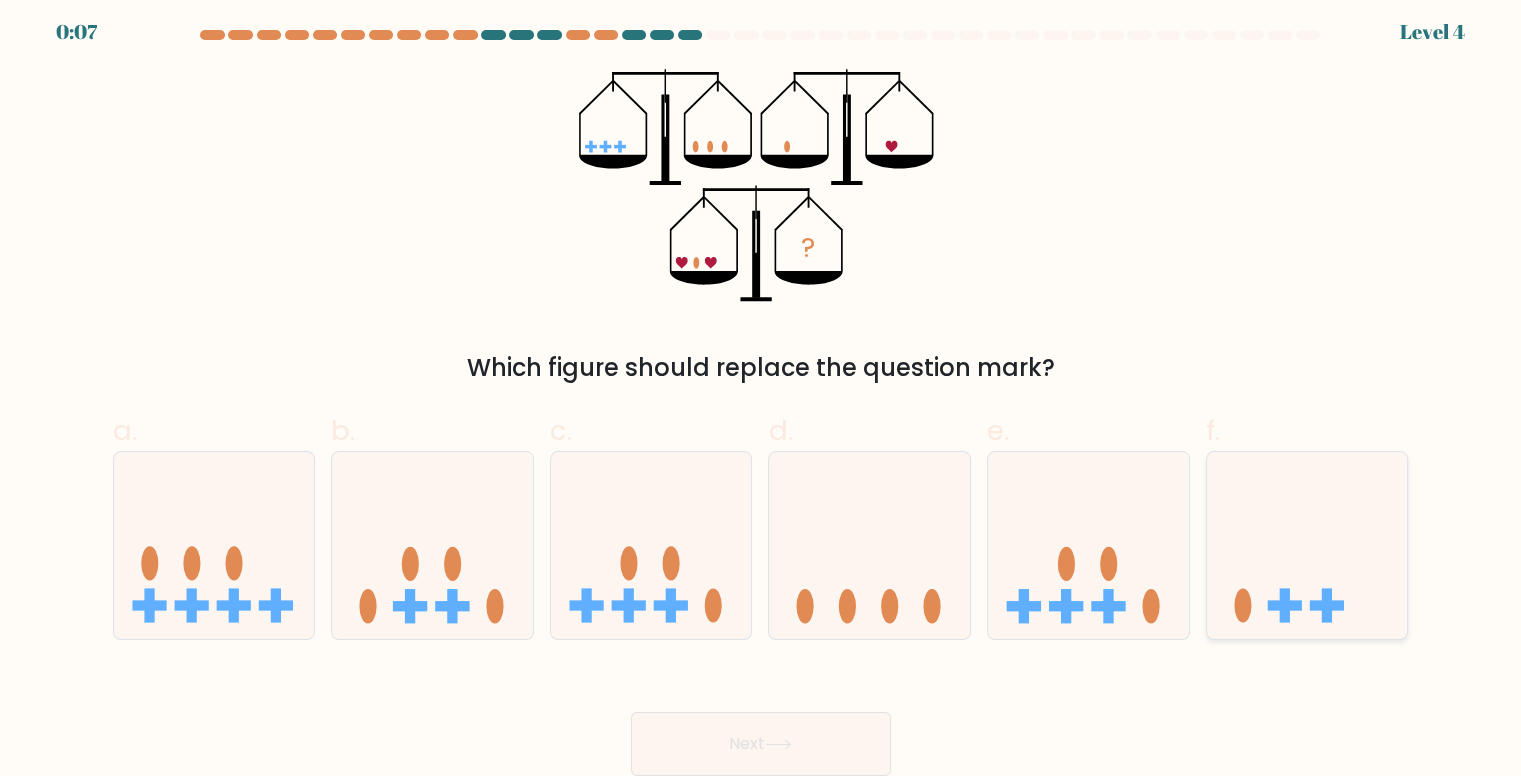 click 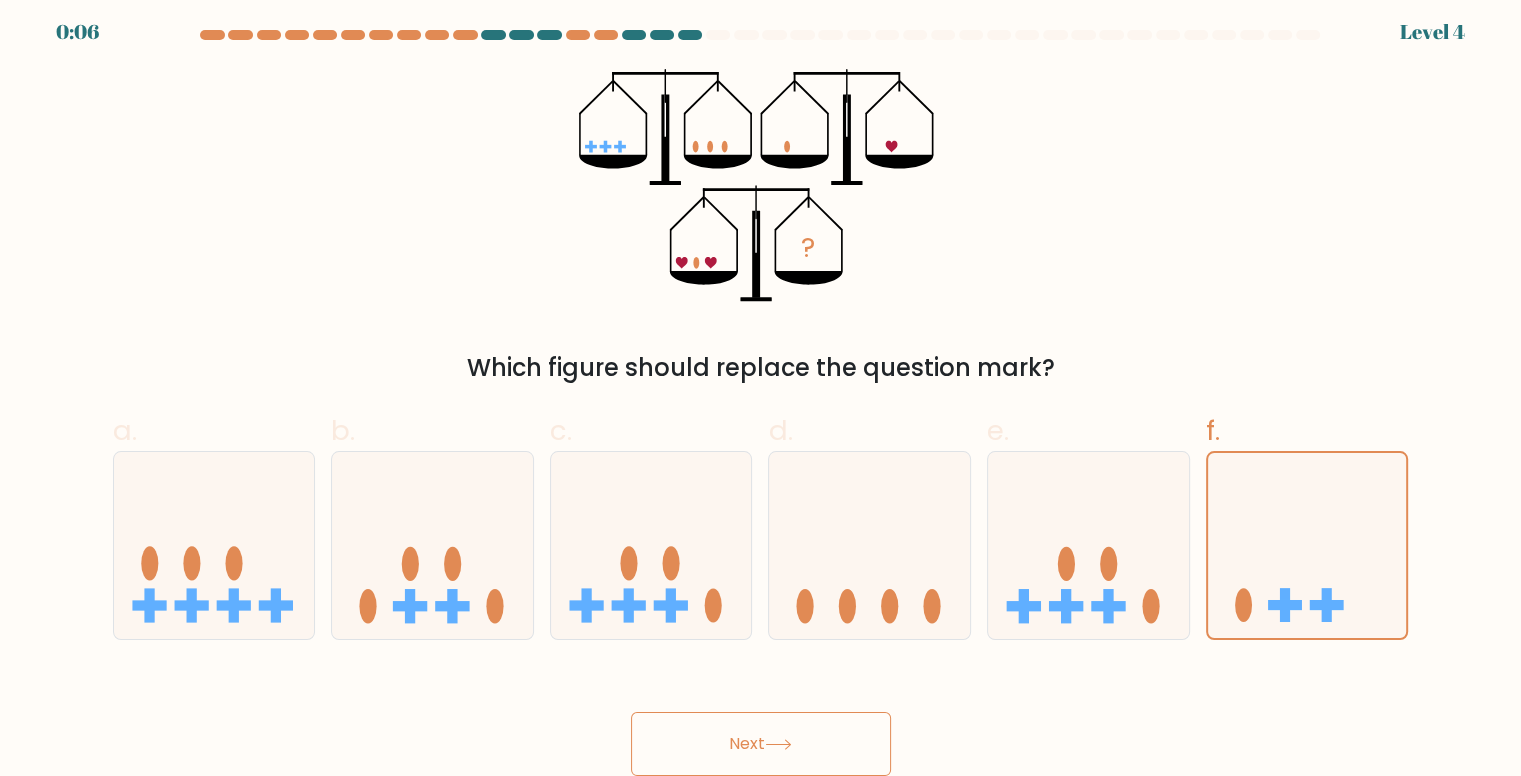 click 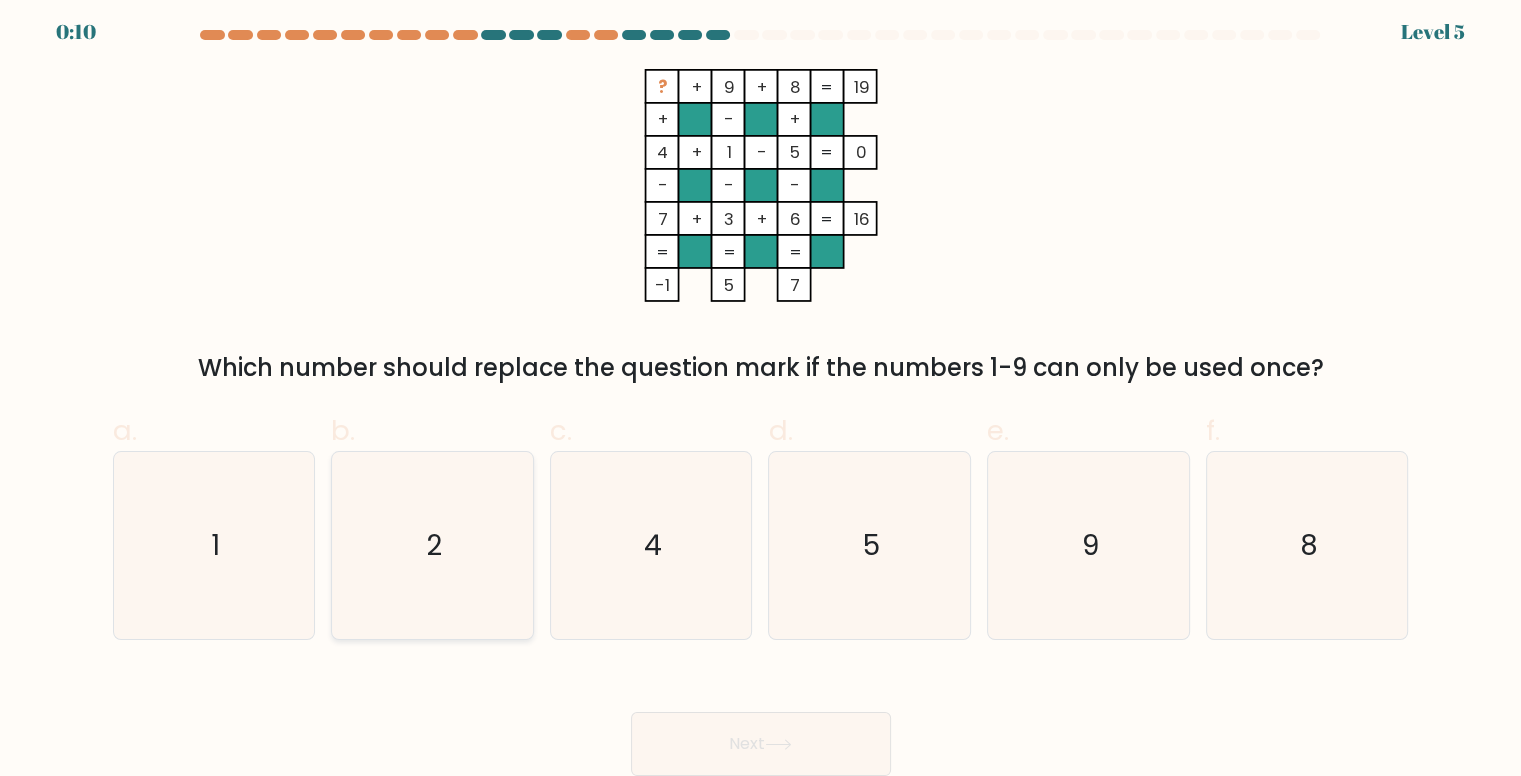 click on "2" 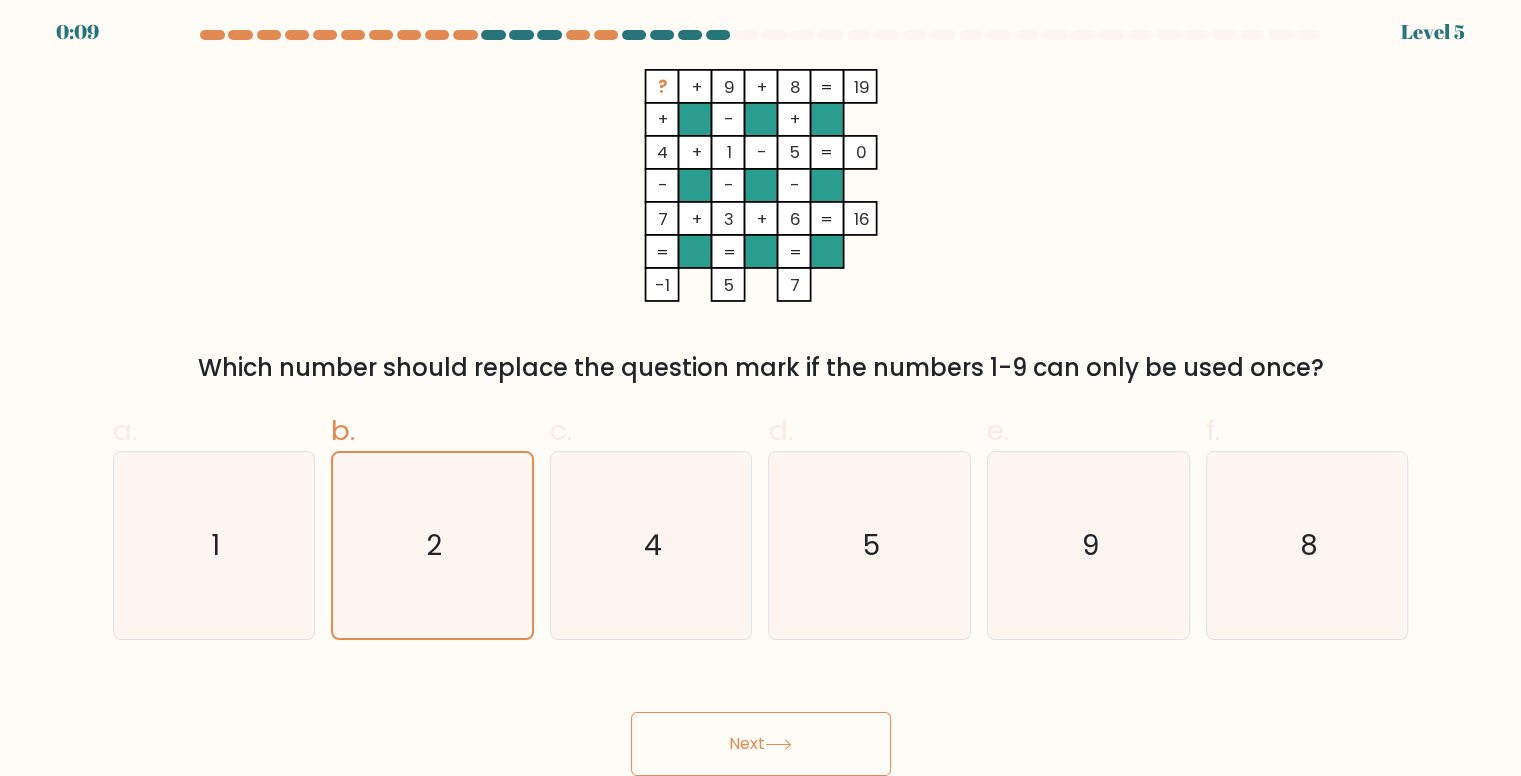 click on "Next" at bounding box center (761, 744) 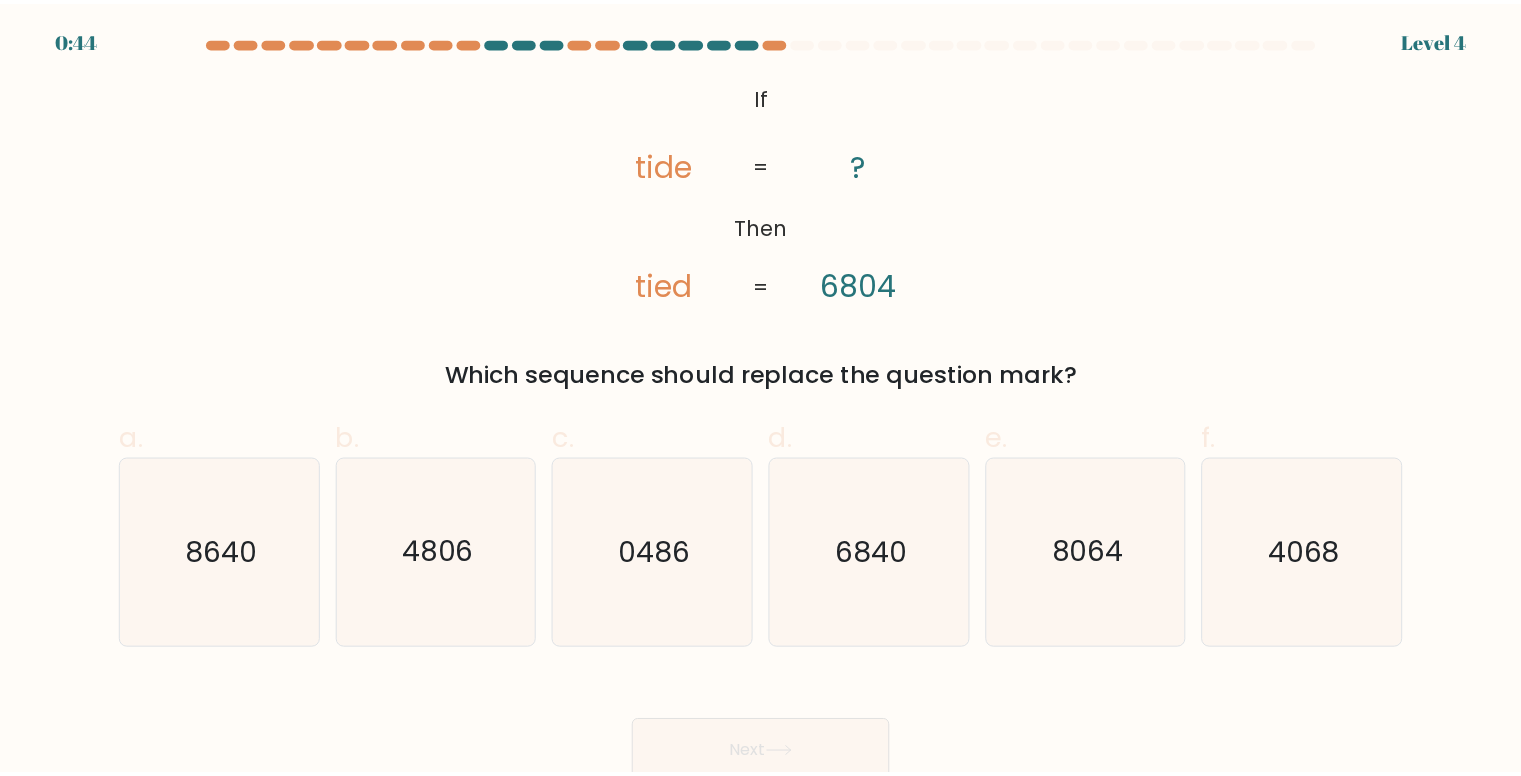 scroll, scrollTop: 0, scrollLeft: 0, axis: both 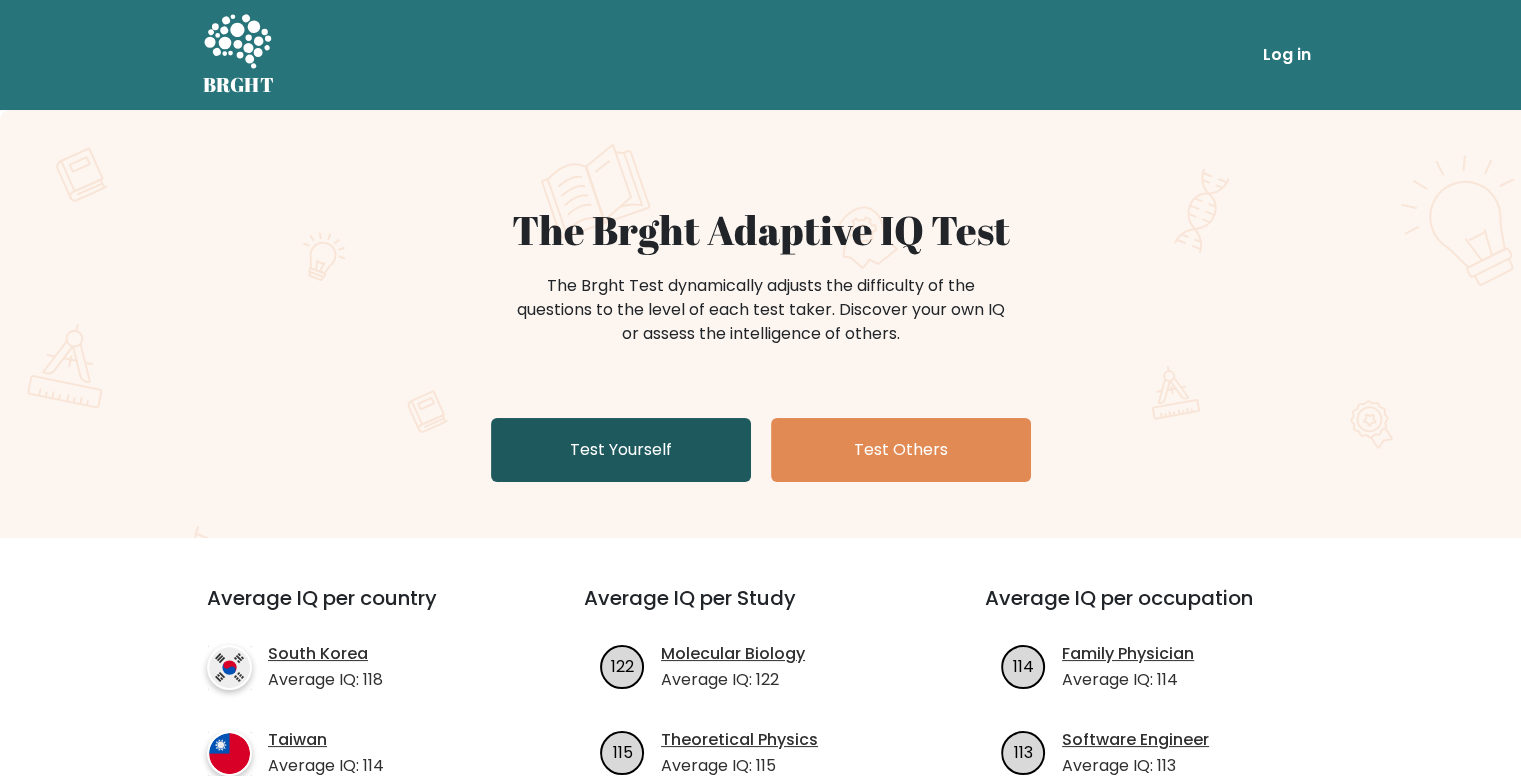 click on "Test Yourself" at bounding box center [621, 450] 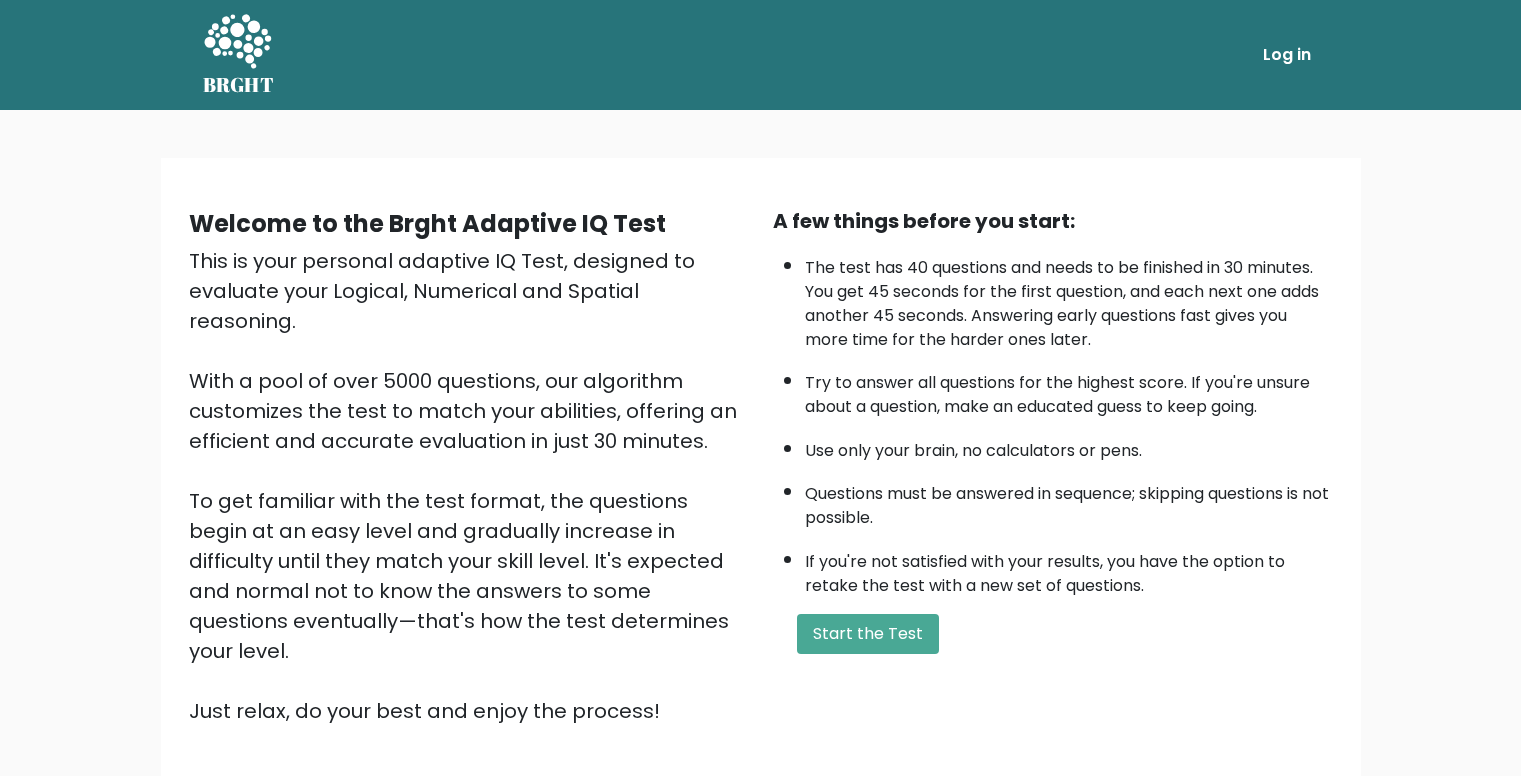 scroll, scrollTop: 0, scrollLeft: 0, axis: both 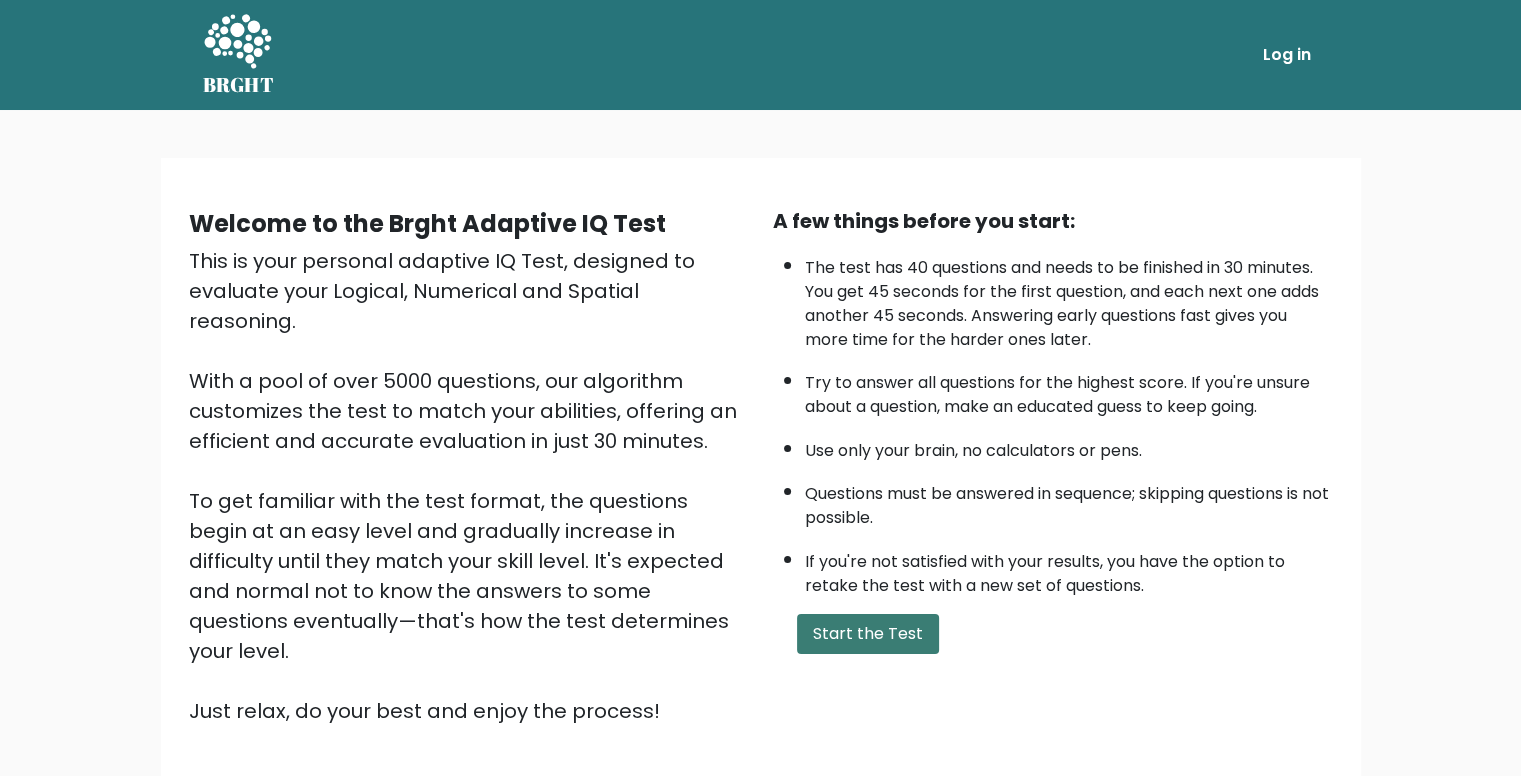 click on "Start the Test" at bounding box center (868, 634) 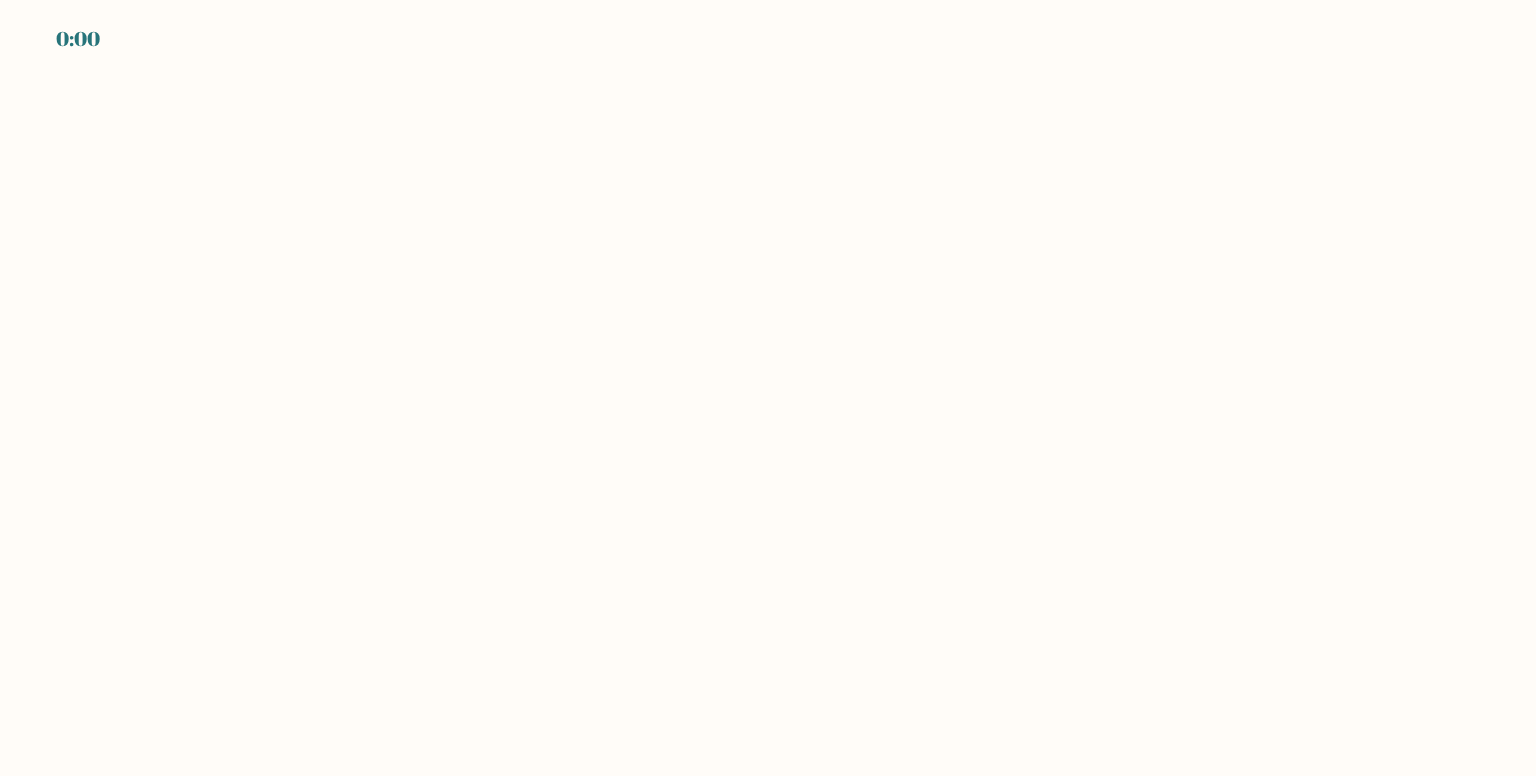 scroll, scrollTop: 0, scrollLeft: 0, axis: both 